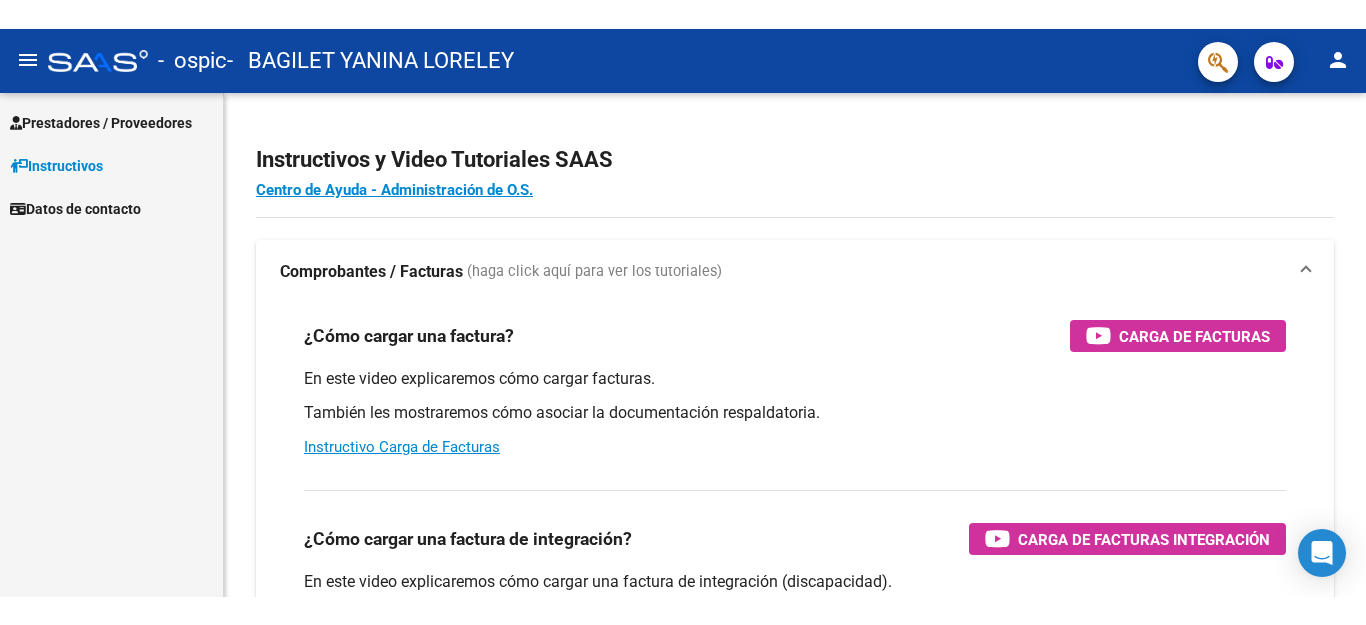 scroll, scrollTop: 0, scrollLeft: 0, axis: both 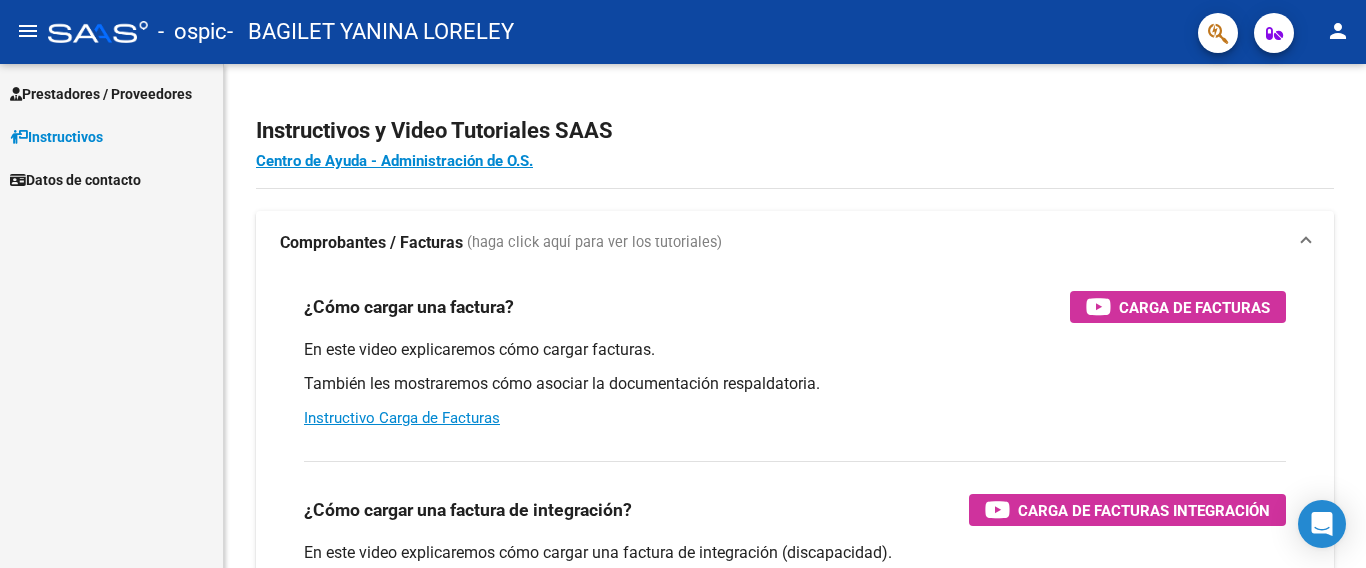 click on "Prestadores / Proveedores" at bounding box center (101, 94) 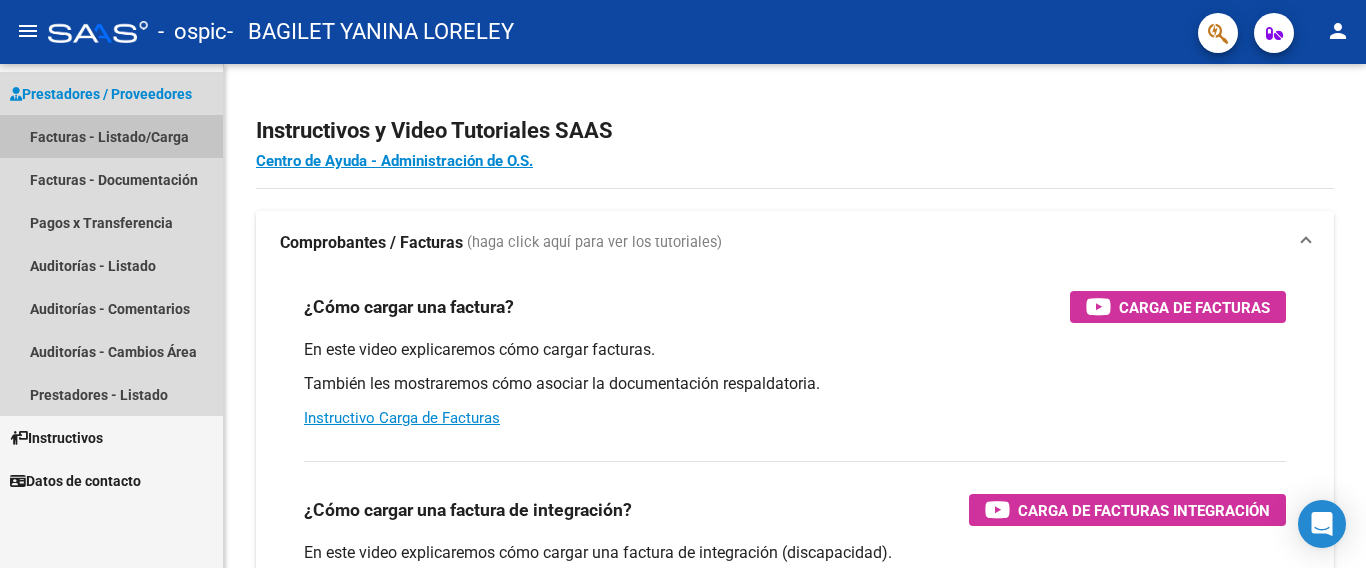 click on "Facturas - Listado/Carga" at bounding box center (111, 136) 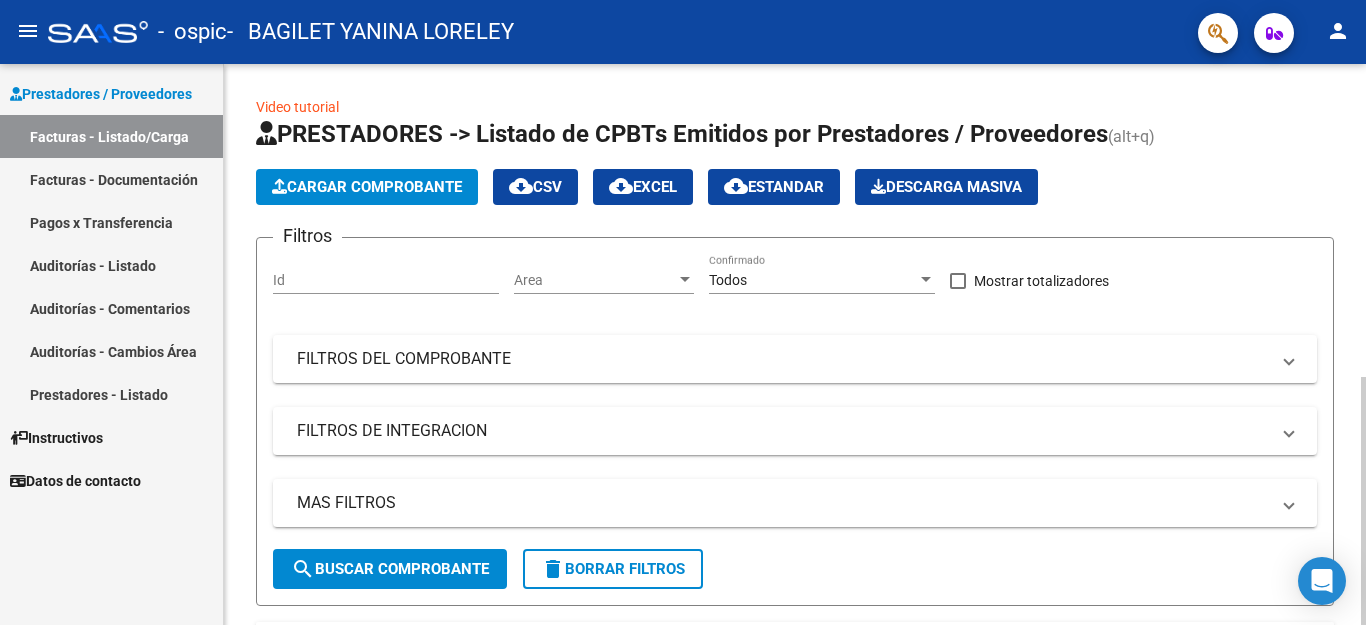 click on "Cargar Comprobante" 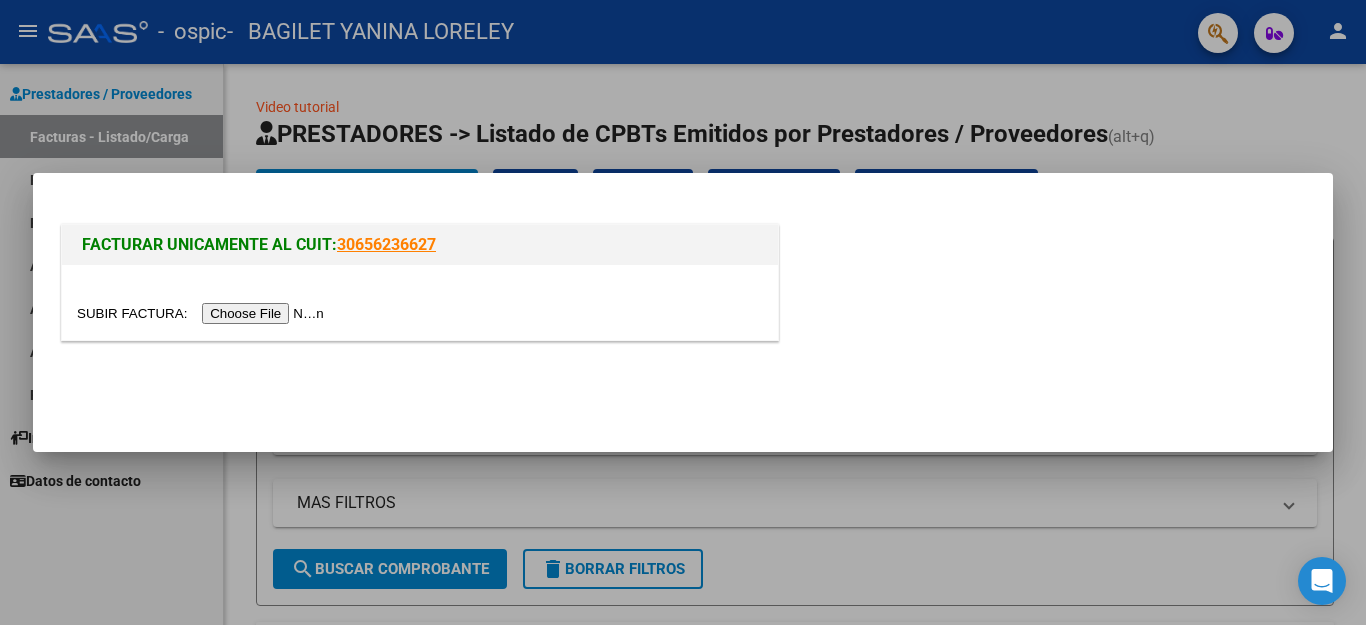 click at bounding box center (203, 313) 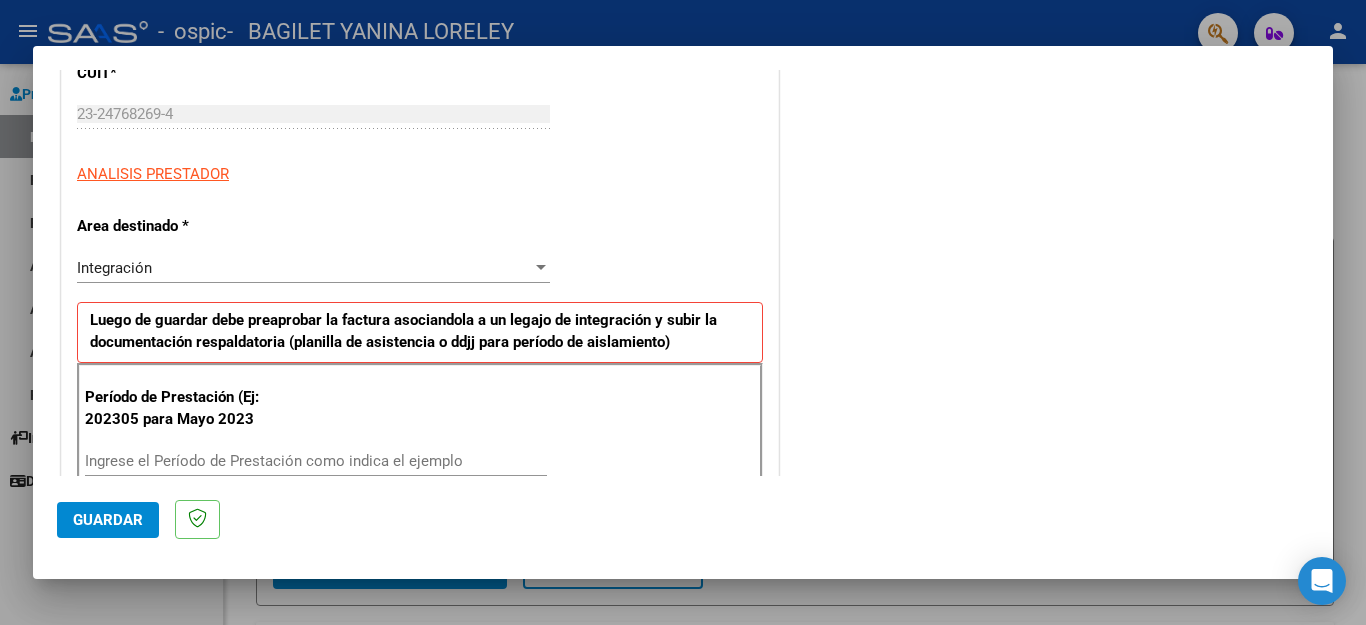 scroll, scrollTop: 320, scrollLeft: 0, axis: vertical 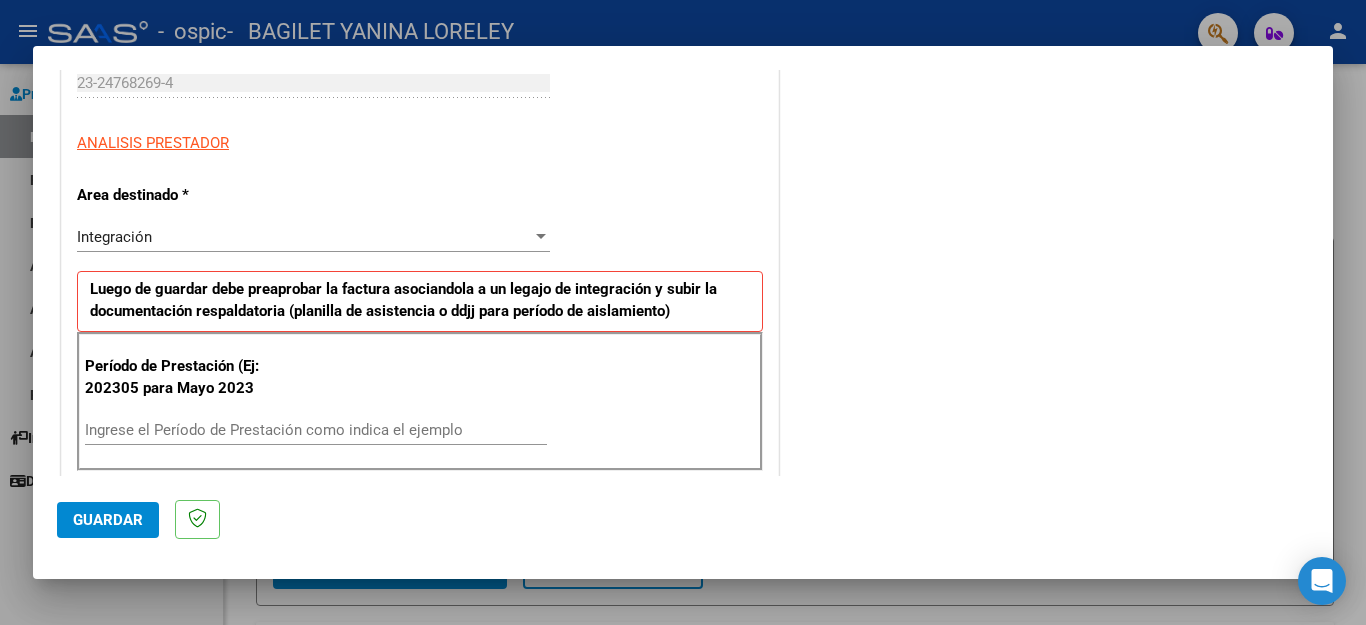 click on "Luego de guardar debe preaprobar la factura asociandola a un legajo de integración y subir la documentación respaldatoria (planilla de asistencia o ddjj para período de aislamiento)" at bounding box center (420, 301) 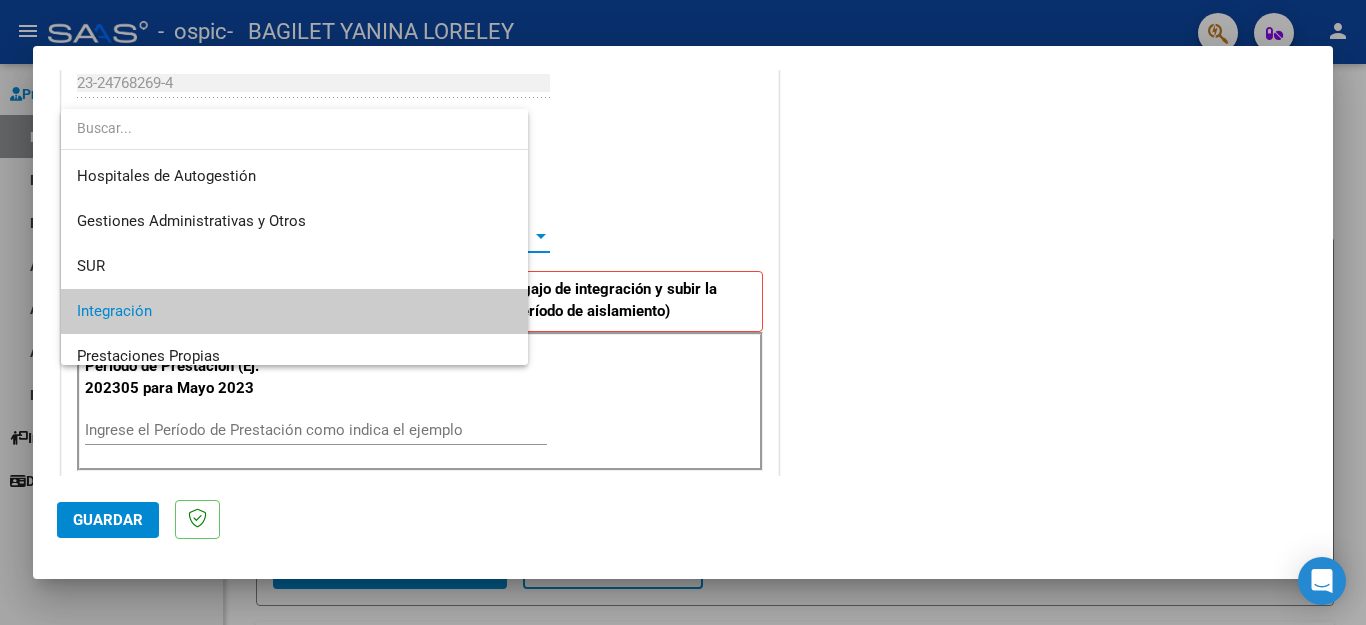 scroll, scrollTop: 74, scrollLeft: 0, axis: vertical 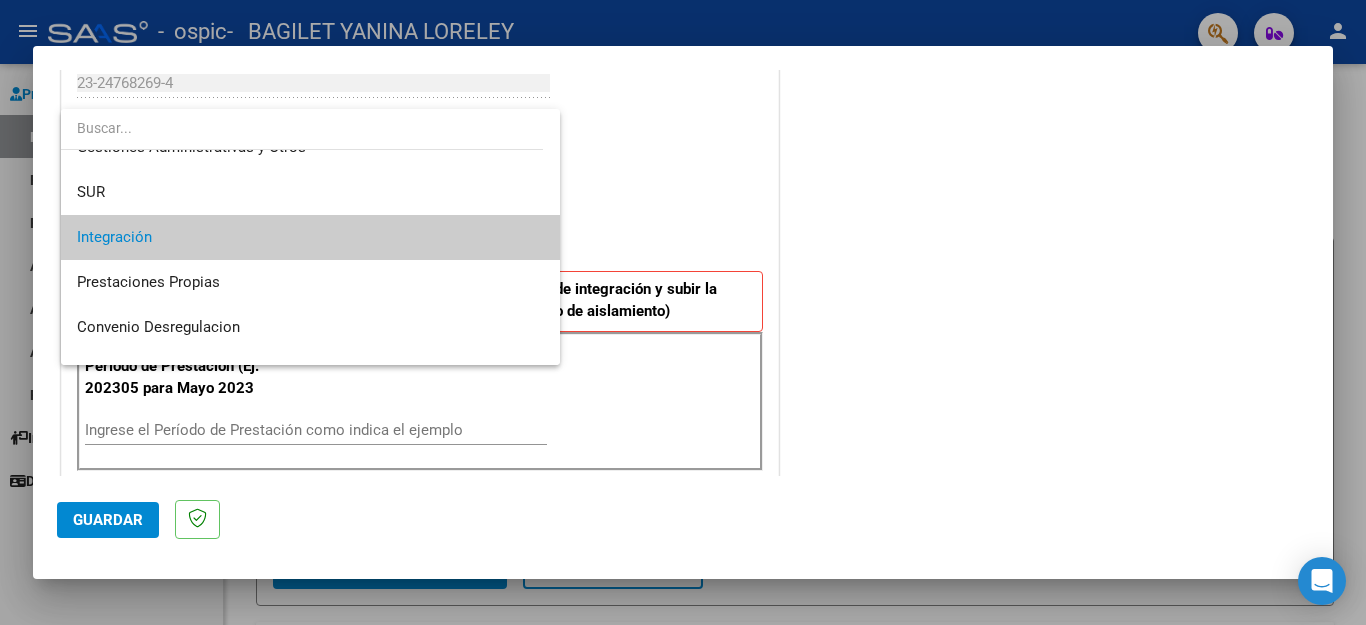 click on "Integración" at bounding box center (310, 237) 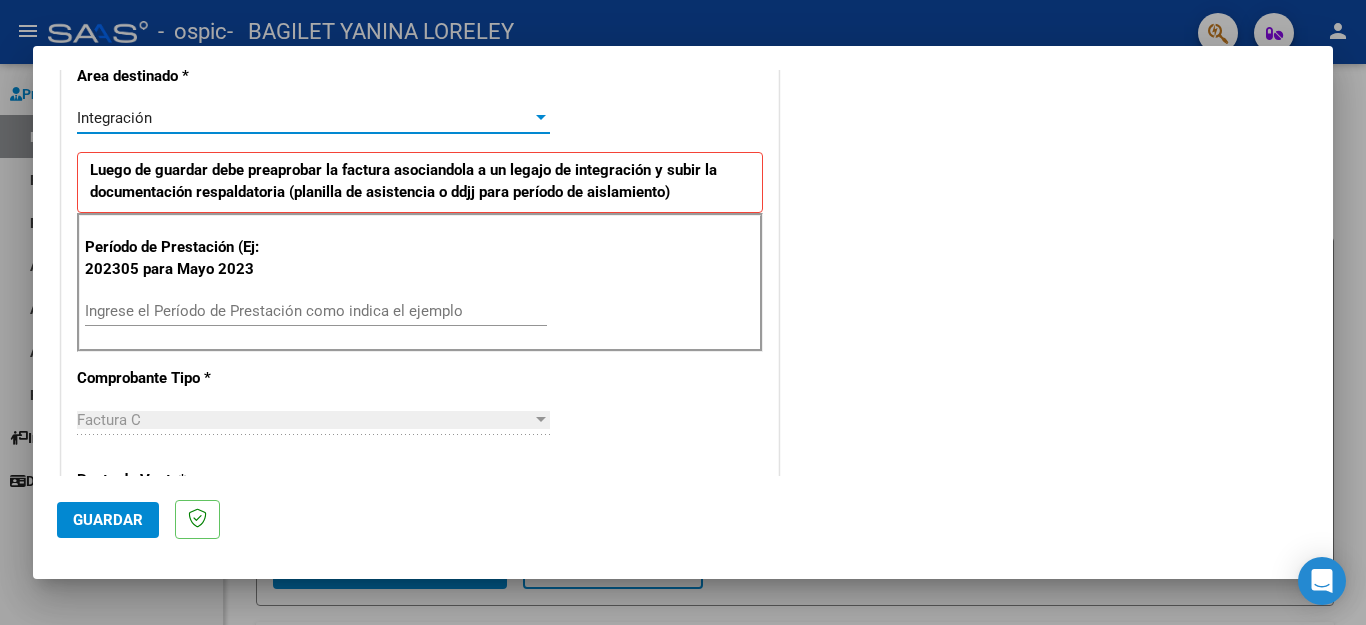 scroll, scrollTop: 440, scrollLeft: 0, axis: vertical 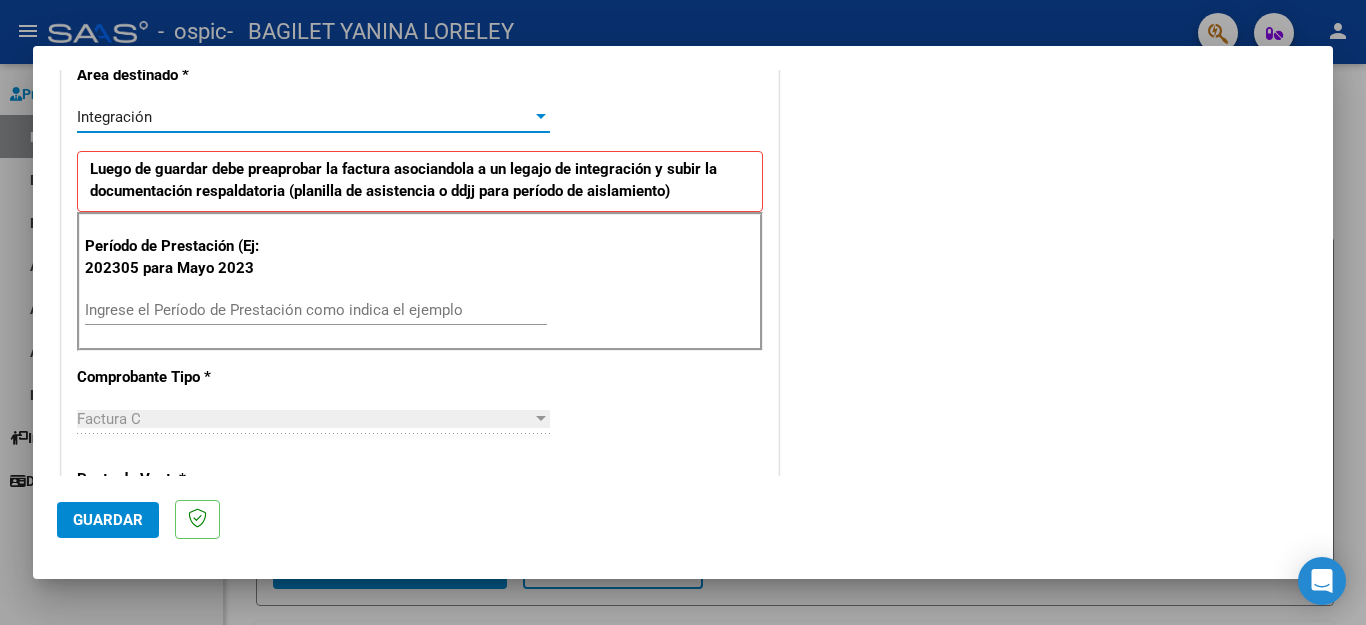 click on "Ingrese el Período de Prestación como indica el ejemplo" at bounding box center (316, 310) 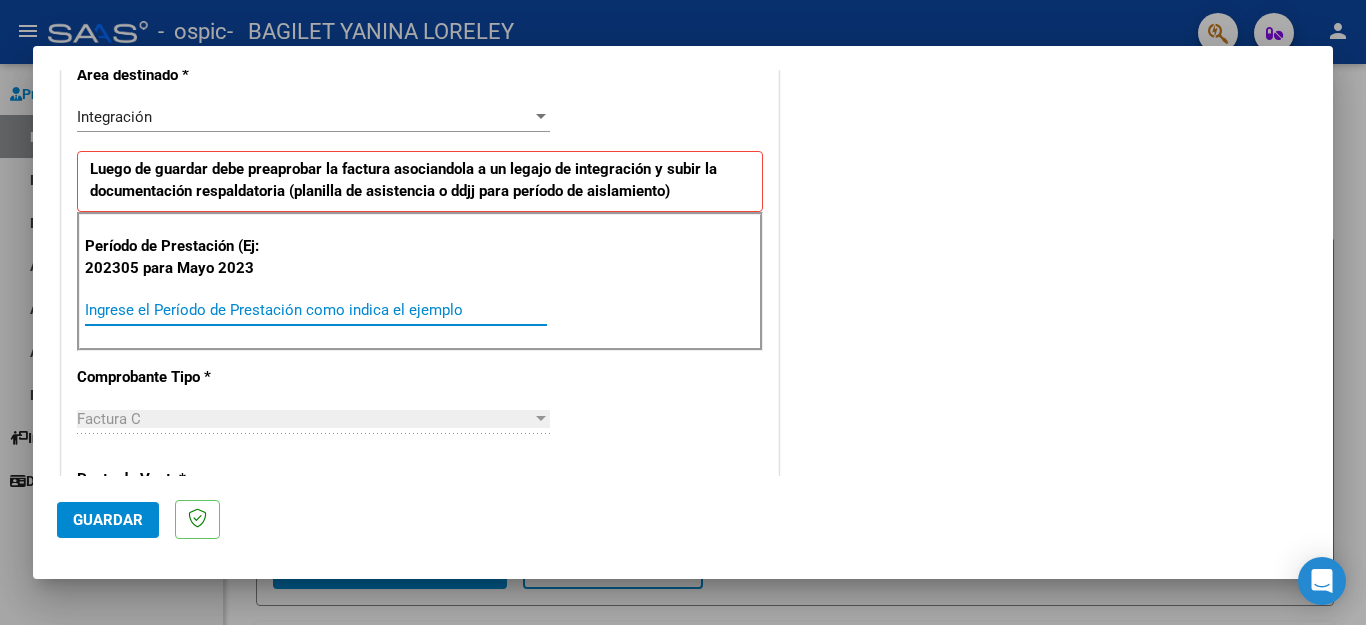 click on "Ingrese el Período de Prestación como indica el ejemplo" at bounding box center (316, 310) 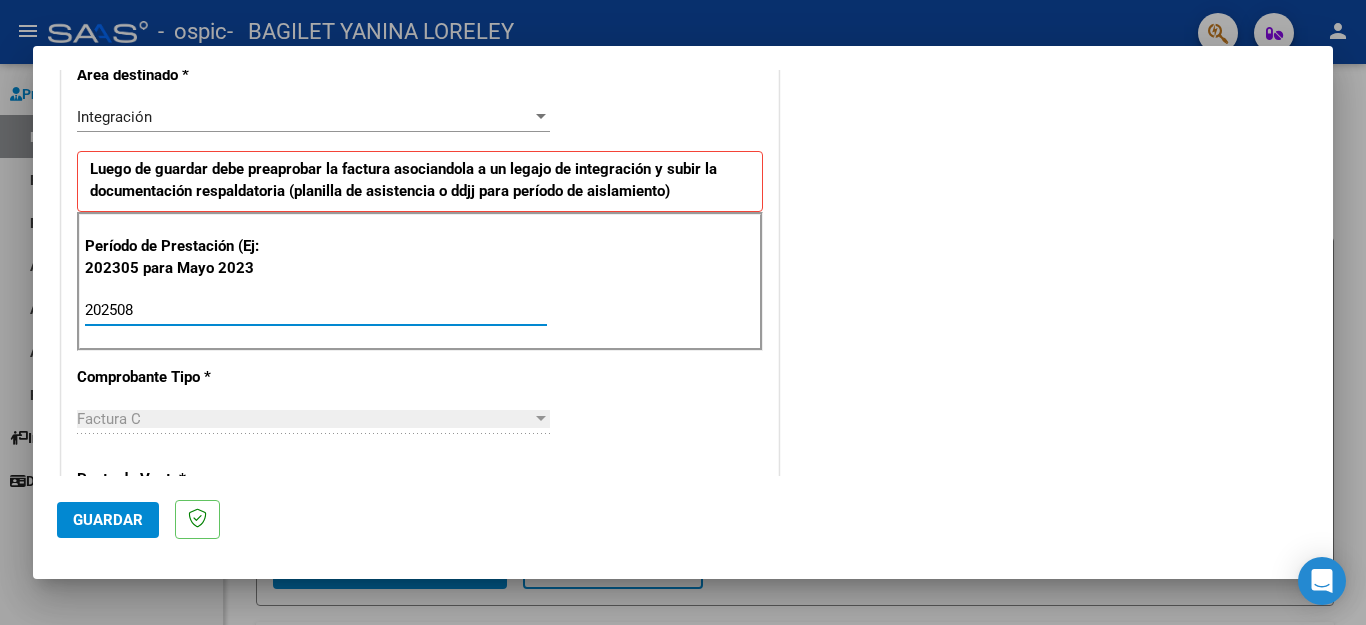 type on "202508" 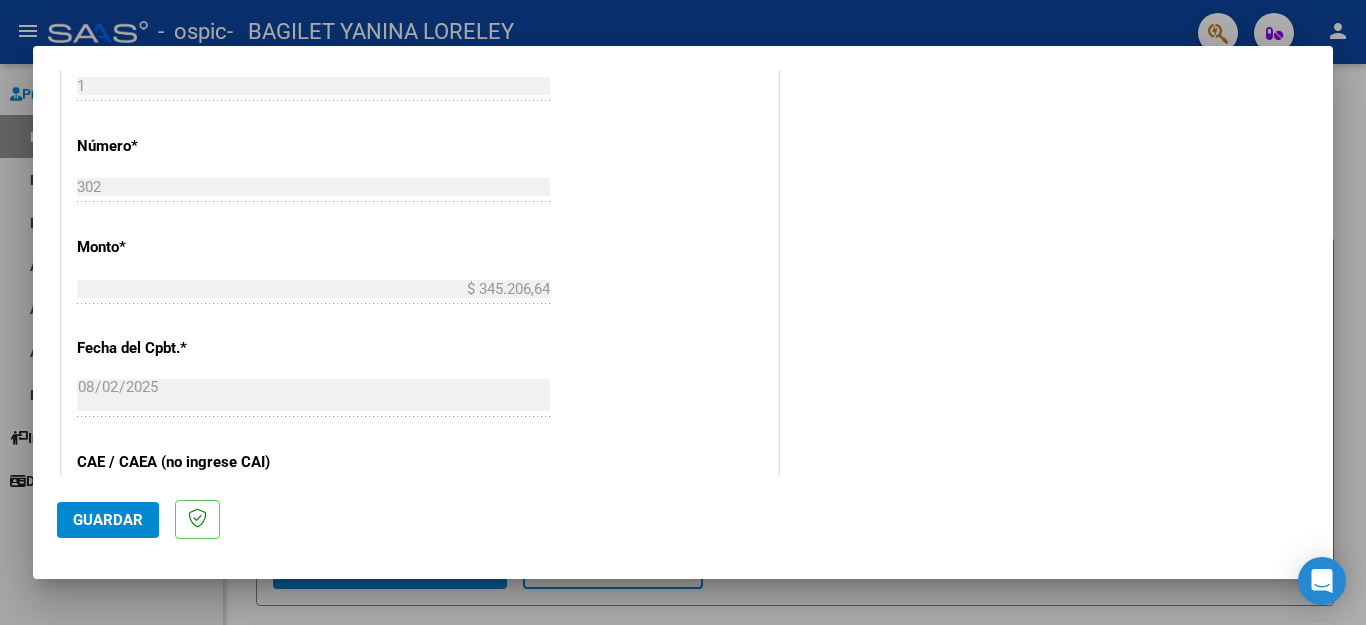 scroll, scrollTop: 900, scrollLeft: 0, axis: vertical 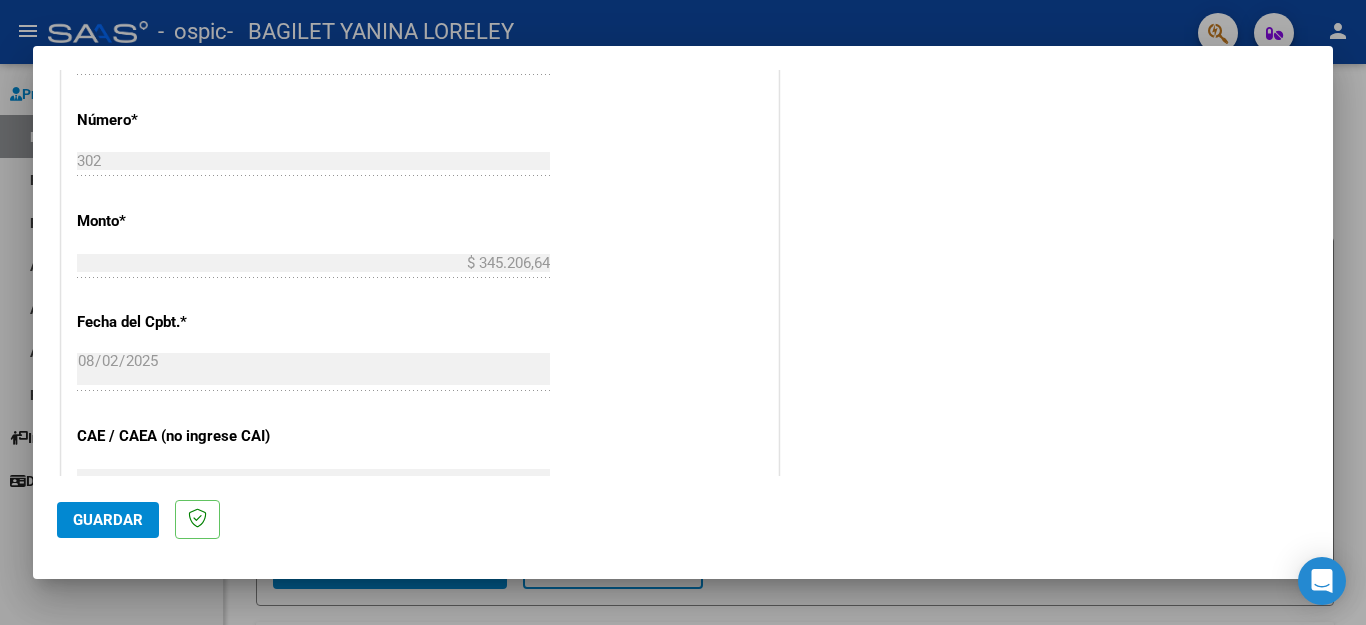click on "Guardar" 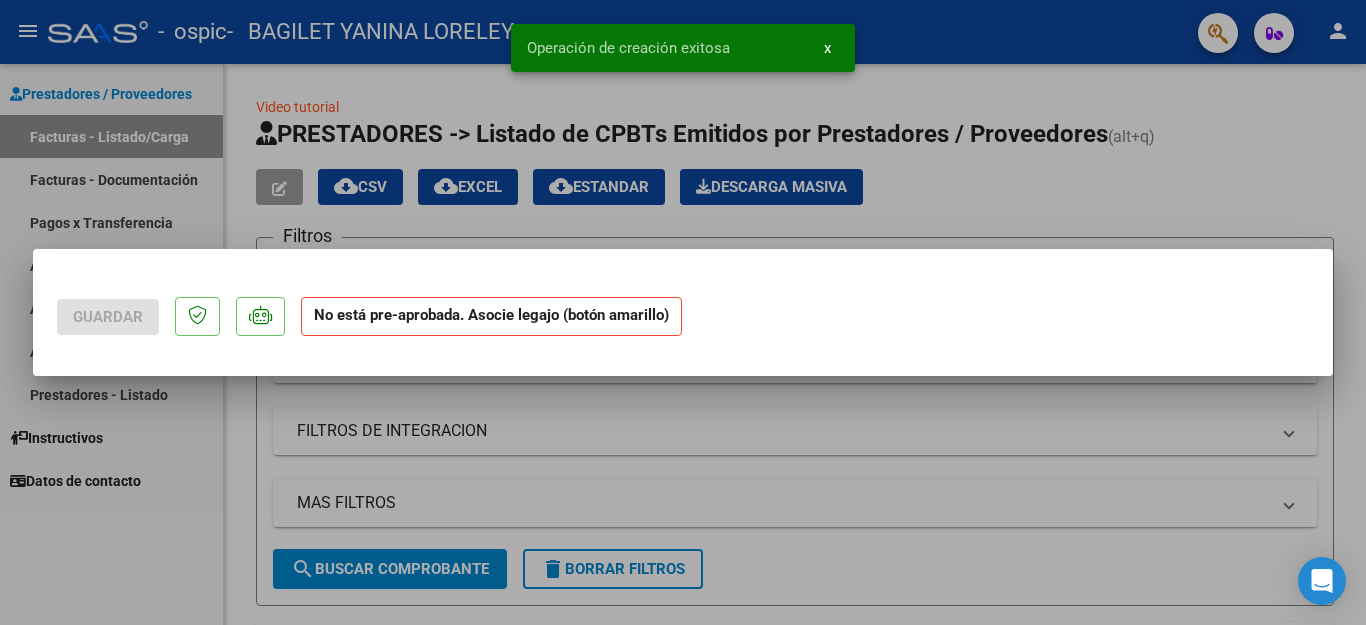 scroll, scrollTop: 0, scrollLeft: 0, axis: both 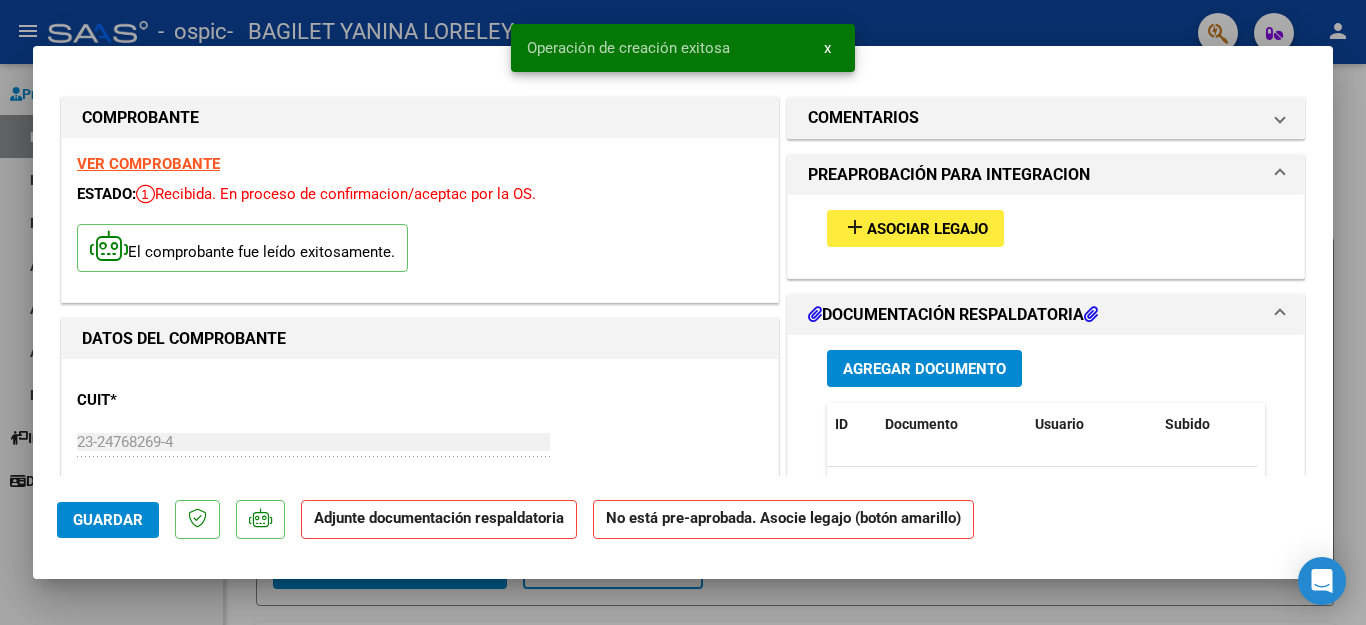 click on "add Asociar Legajo" at bounding box center [915, 228] 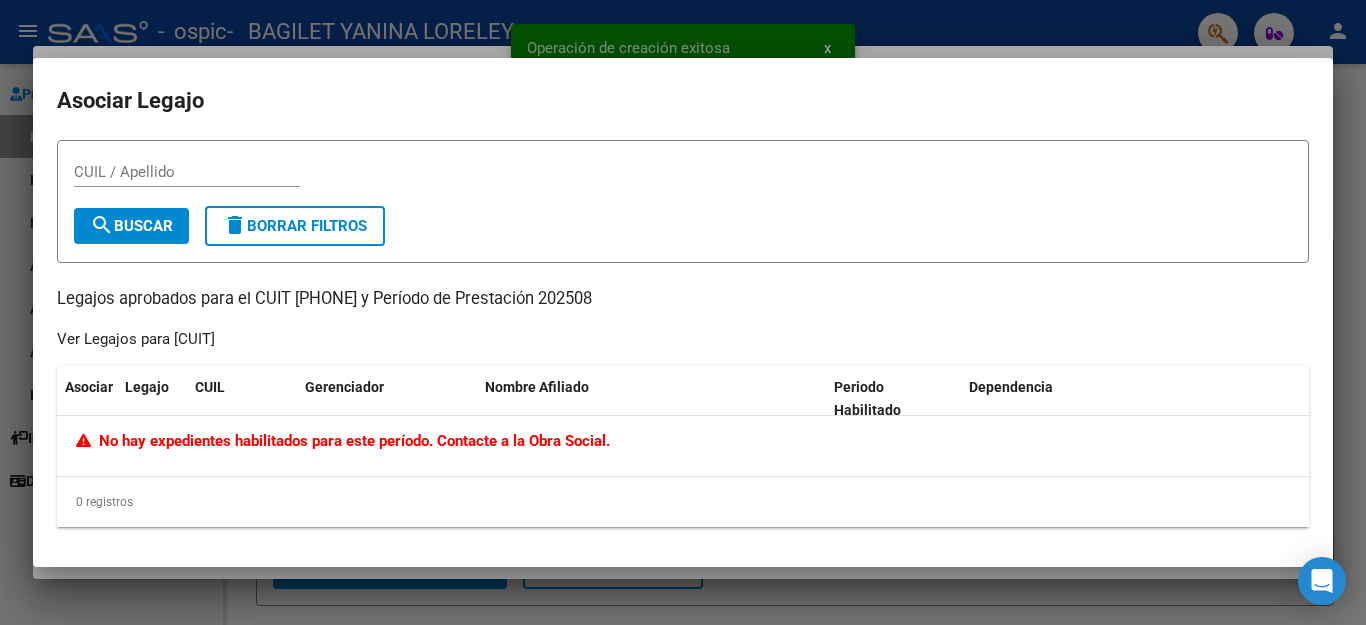 click on "0 registros" 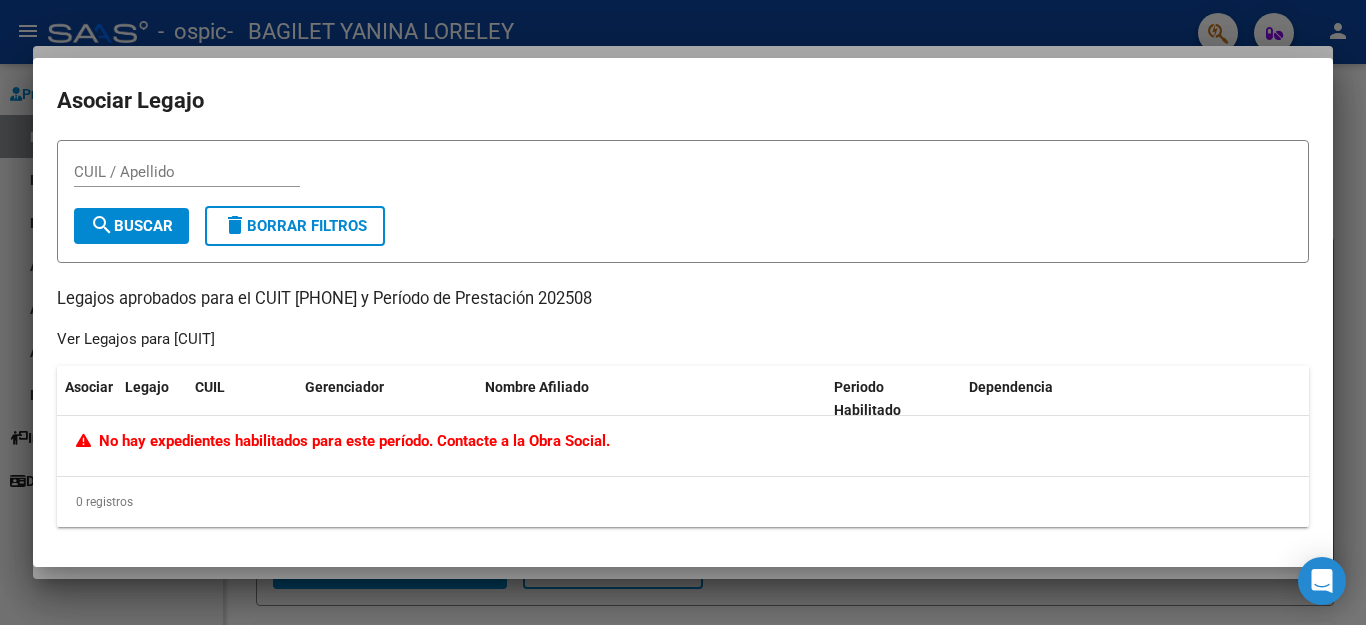 click on "No hay expedientes habilitados para este período. Contacte a la Obra Social." 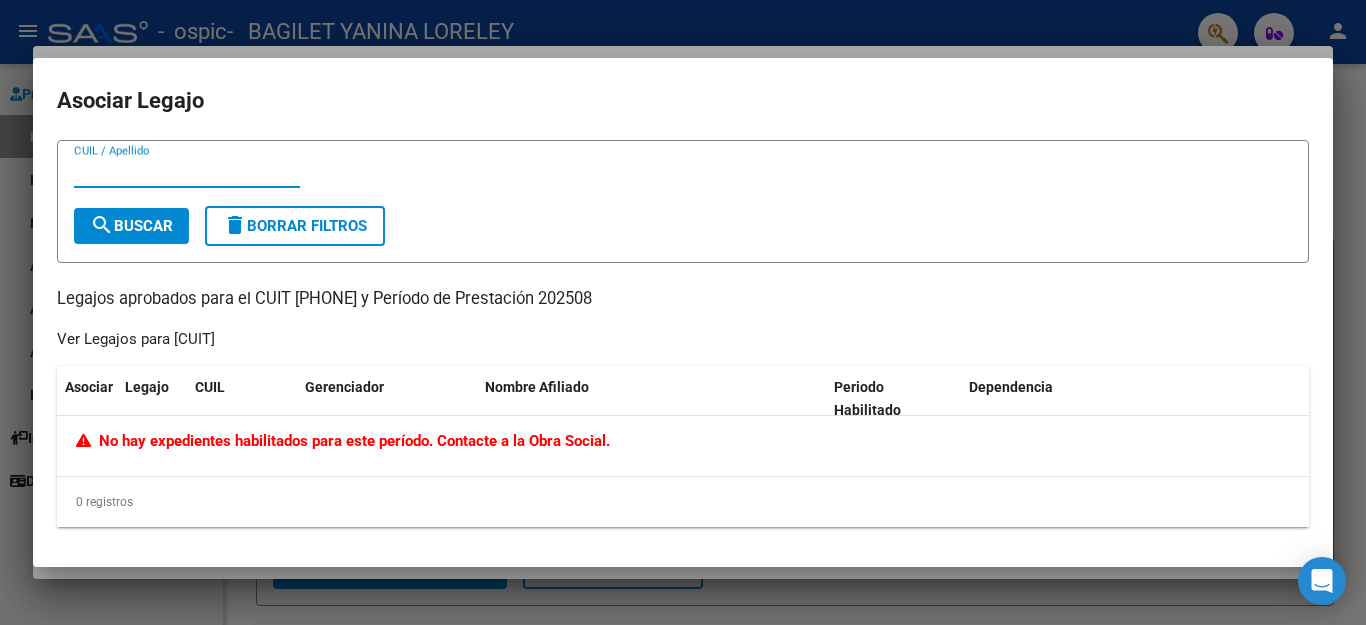 click on "CUIL / Apellido" at bounding box center (187, 172) 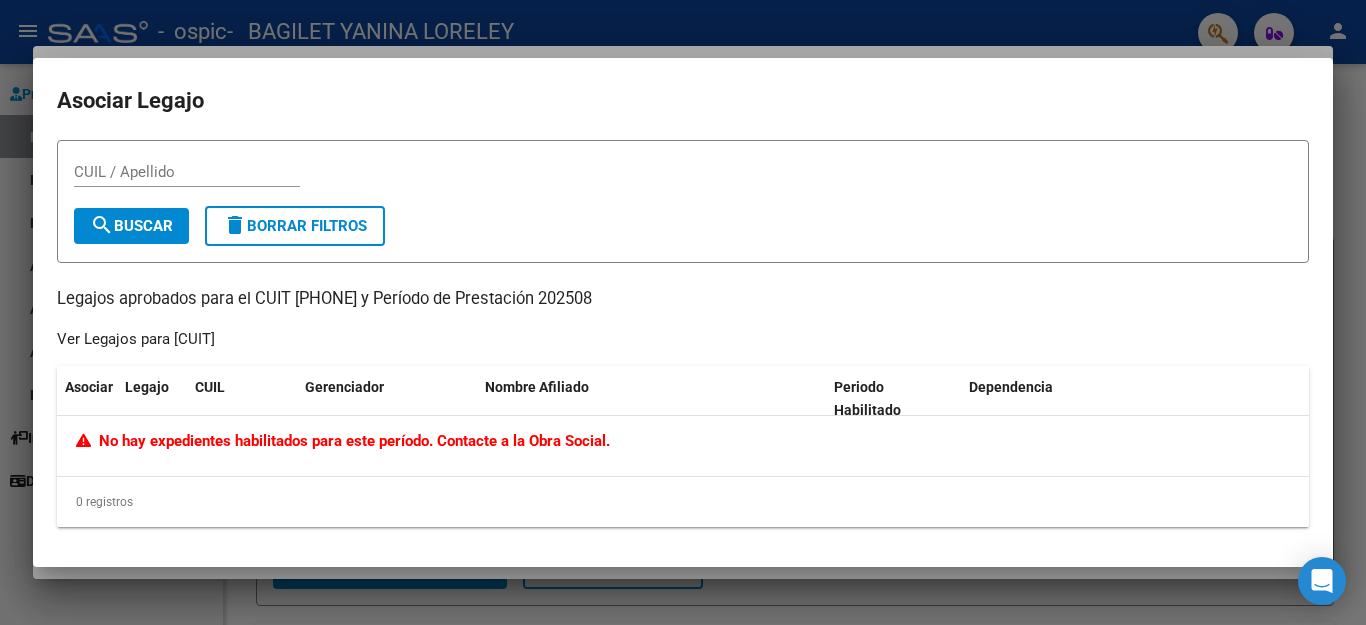 click at bounding box center [683, 312] 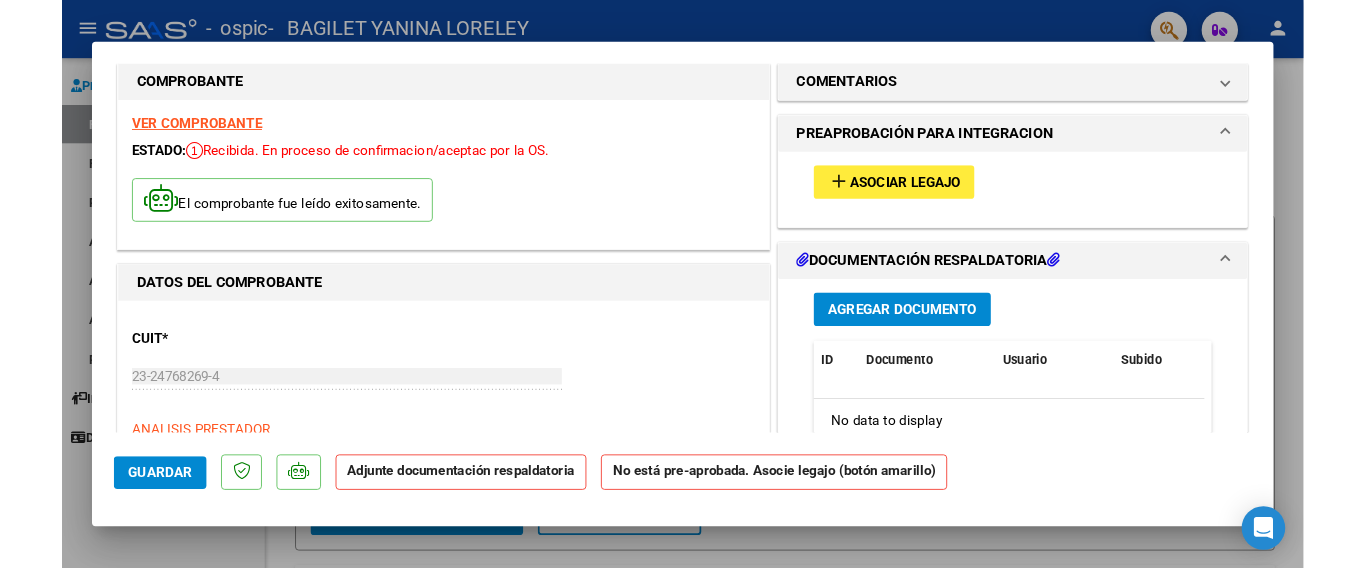 scroll, scrollTop: 27, scrollLeft: 0, axis: vertical 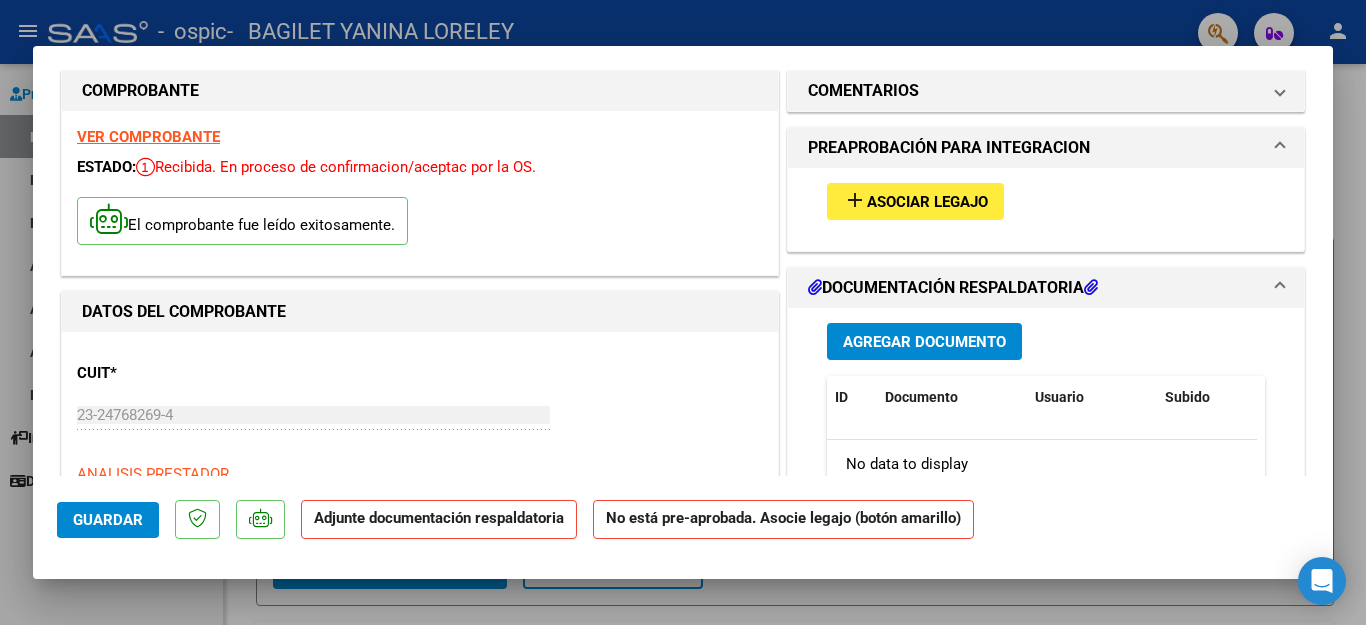 click on "Agregar Documento" at bounding box center [924, 341] 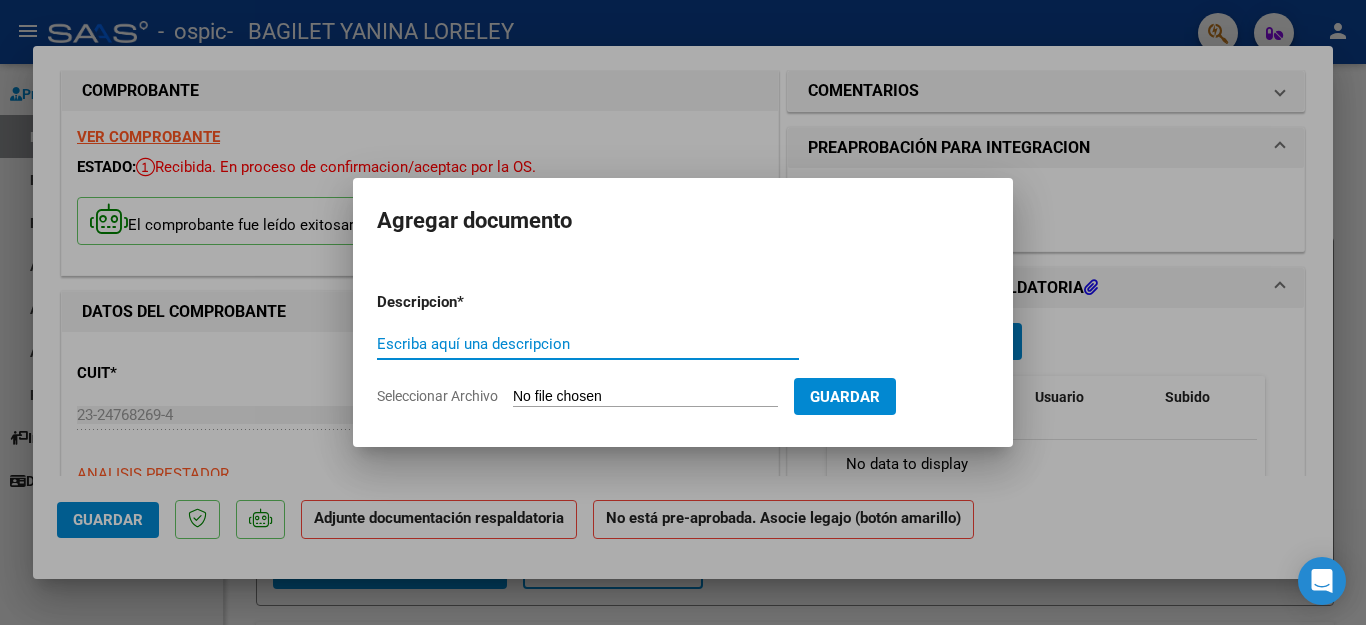 click on "Escriba aquí una descripcion" at bounding box center [588, 344] 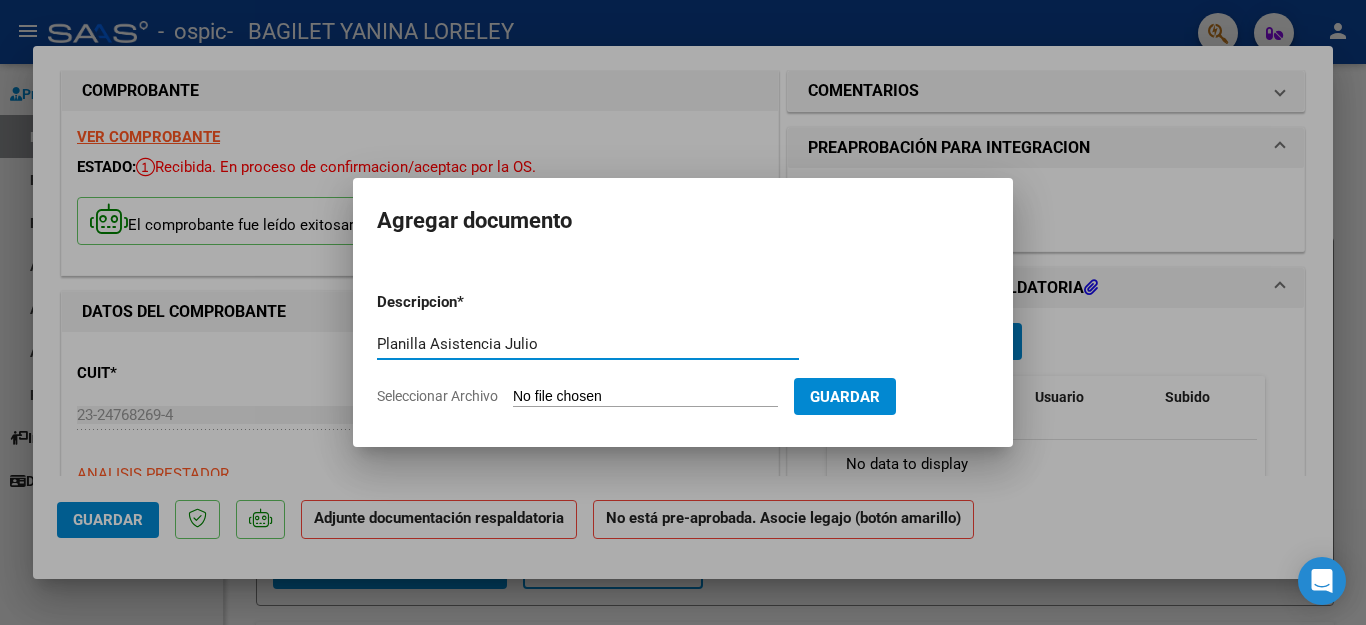 type on "Planilla Asistencia Julio" 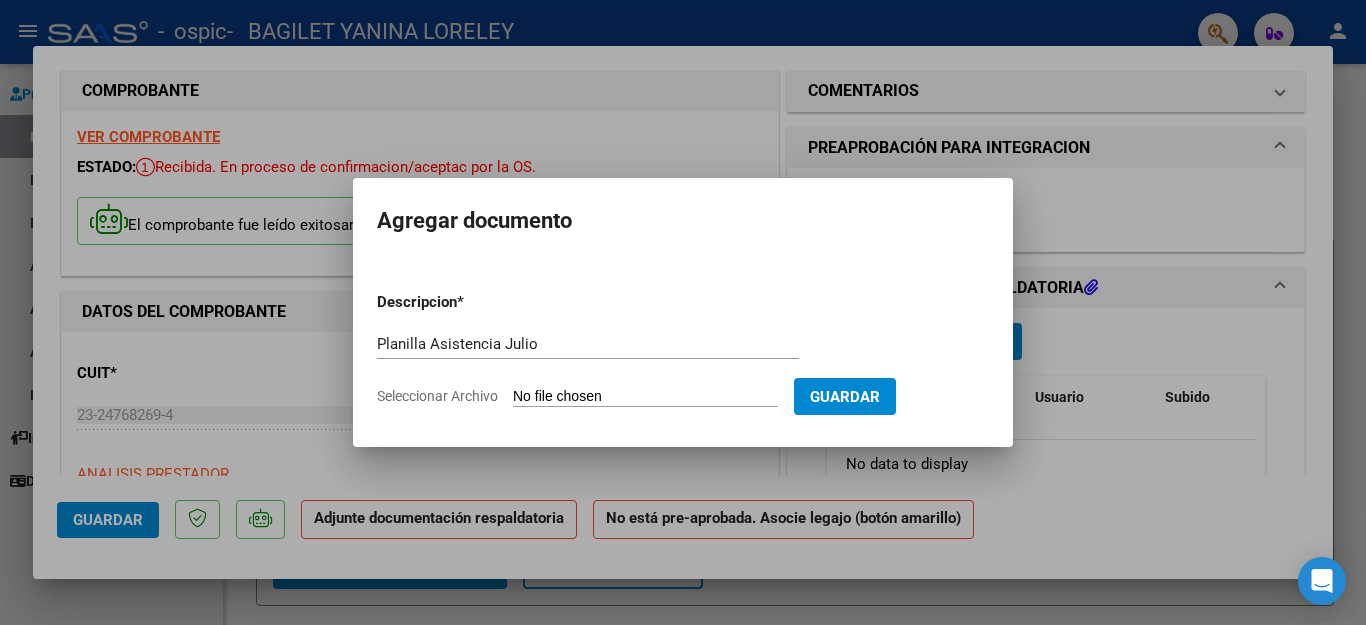 click on "Descripcion * Planilla Asistencia Julio Escriba aquí una descripcion Seleccionar Archivo Guardar" at bounding box center (683, 349) 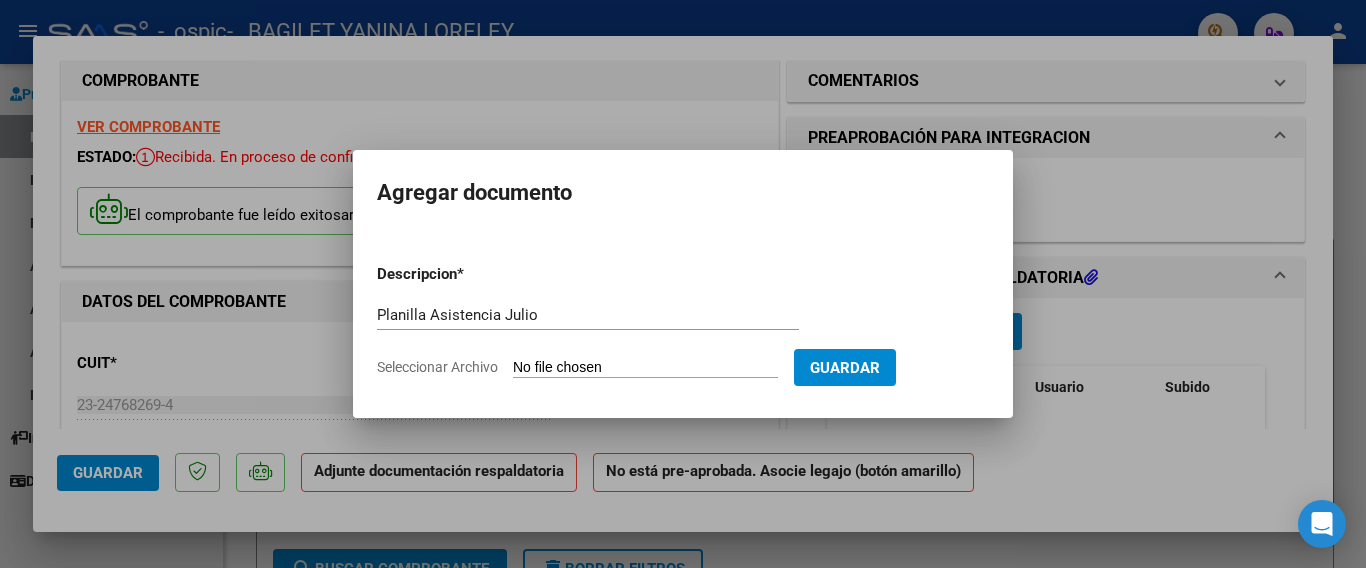 click on "Seleccionar Archivo" 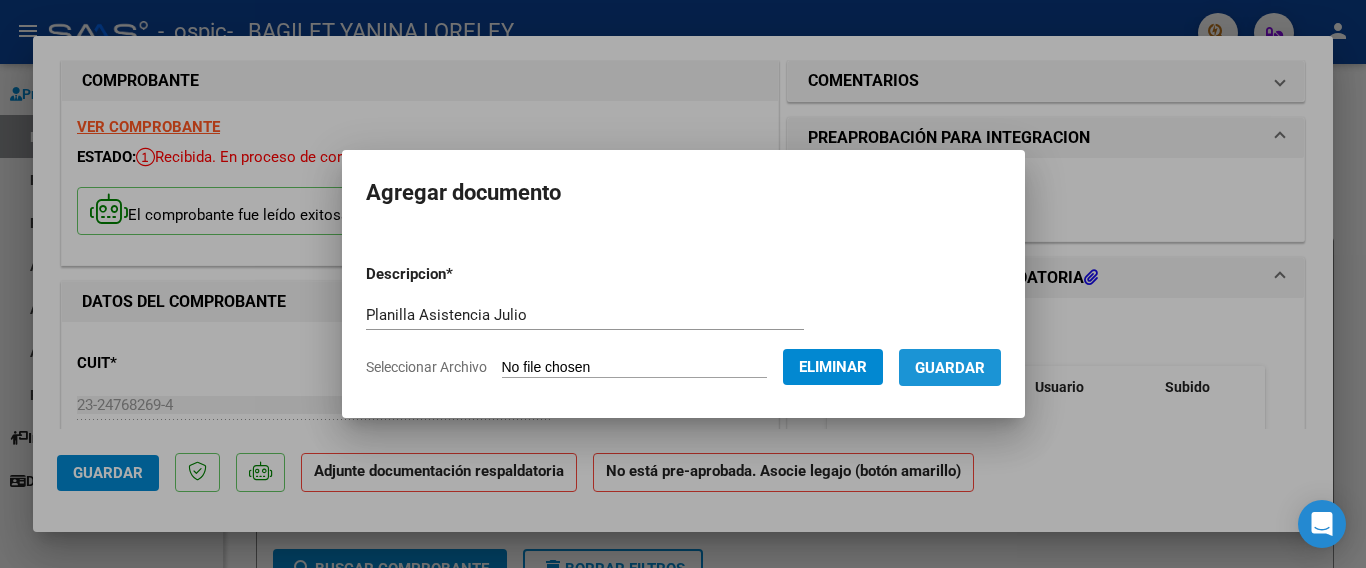 click on "Guardar" at bounding box center [950, 368] 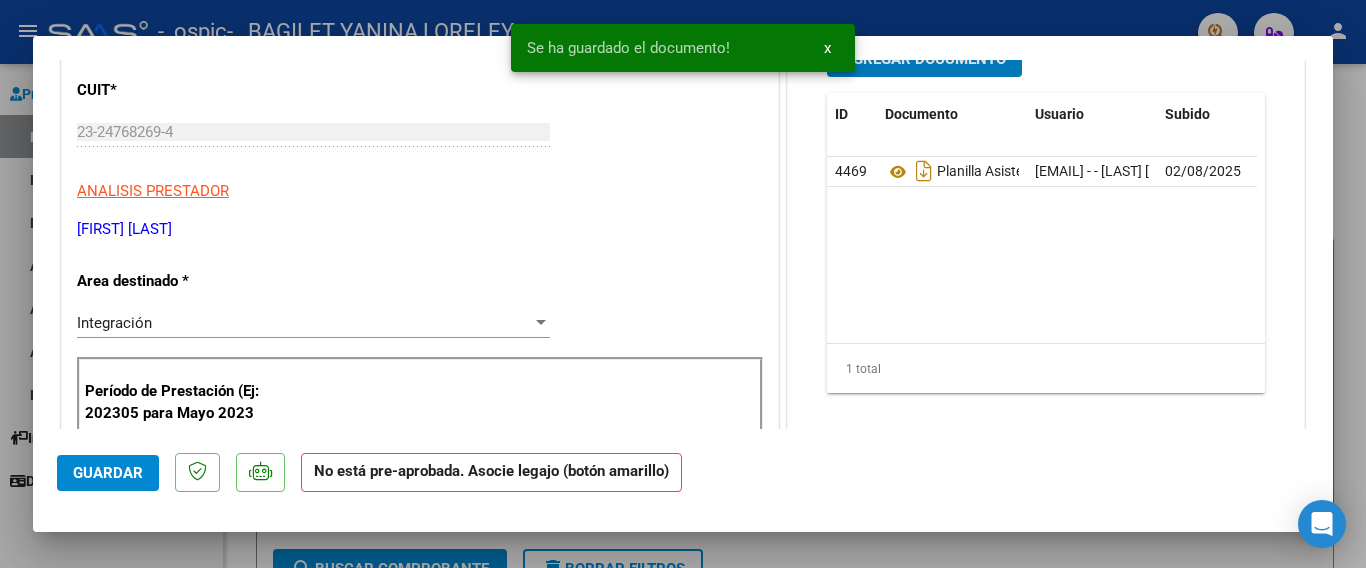 scroll, scrollTop: 0, scrollLeft: 0, axis: both 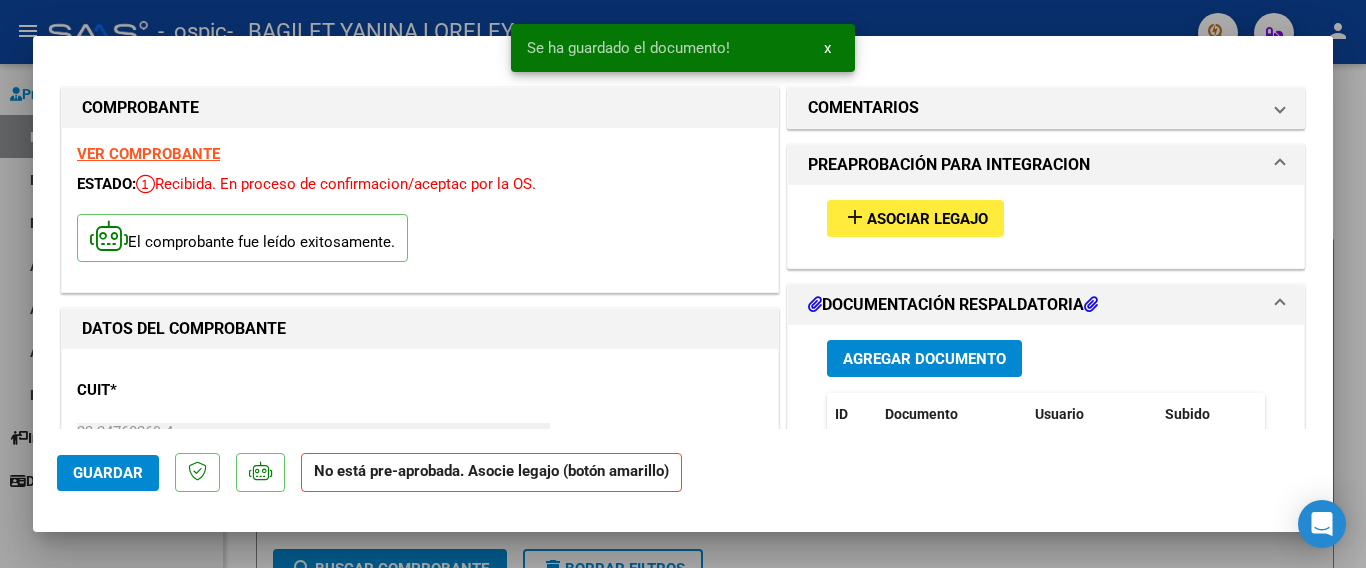 click on "No está pre-aprobada. Asocie legajo (botón amarillo)" 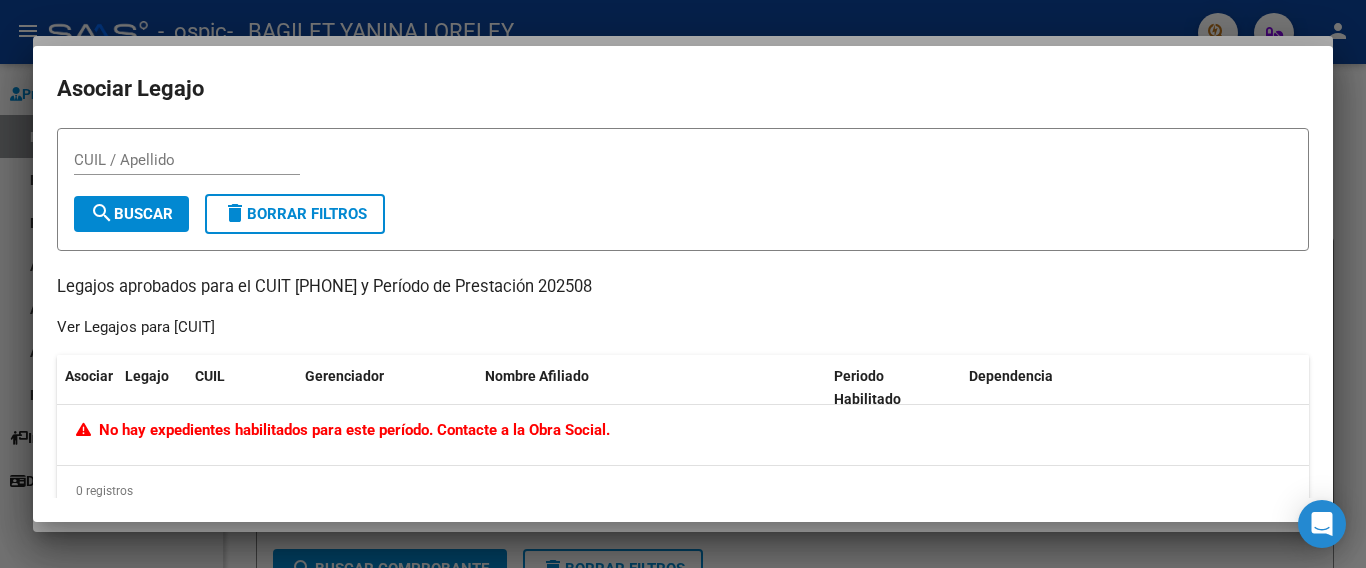 click on "No hay expedientes habilitados para este período. Contacte a la Obra Social." 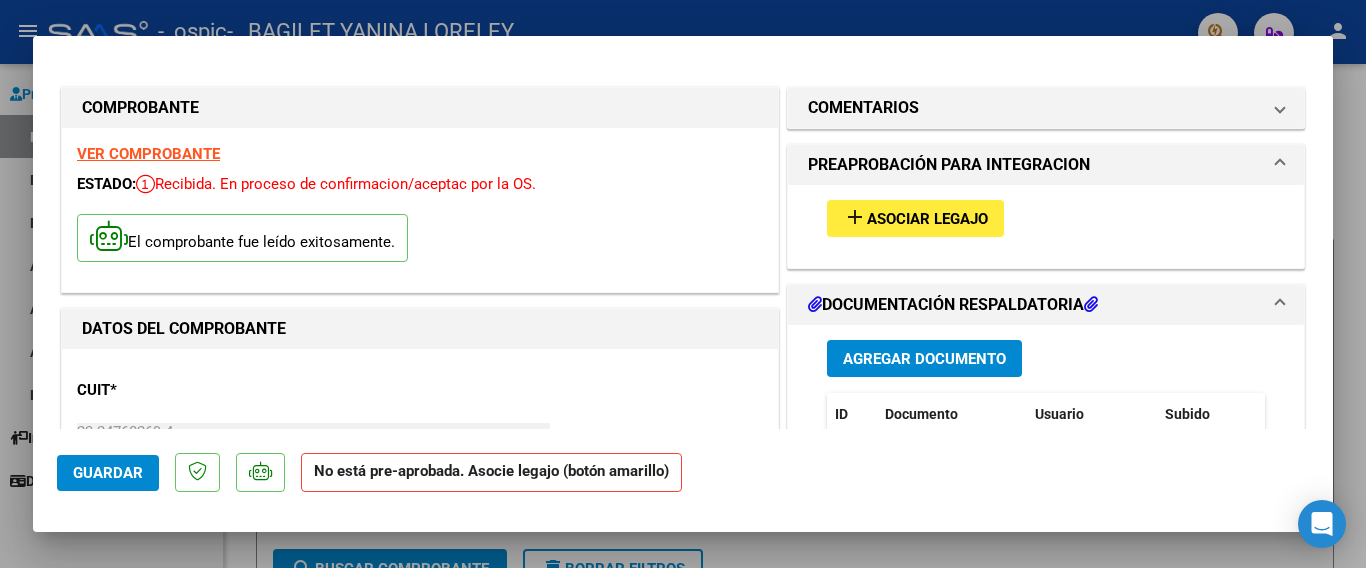 click at bounding box center [683, 284] 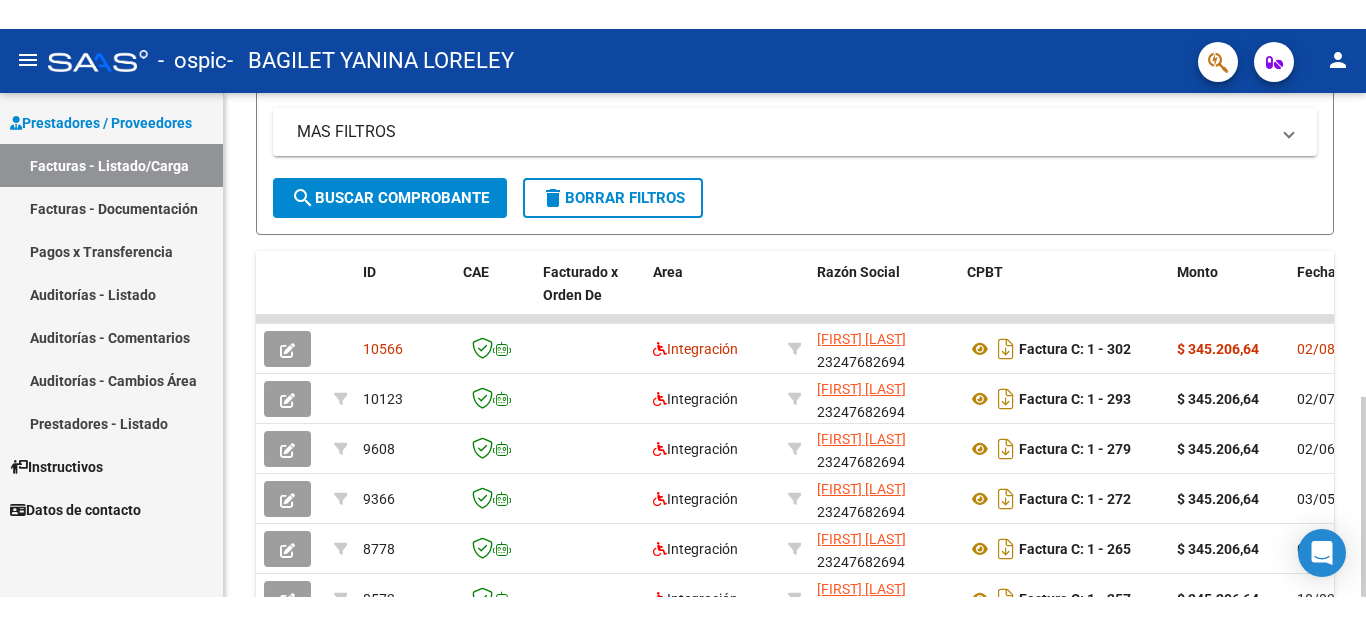 scroll, scrollTop: 460, scrollLeft: 0, axis: vertical 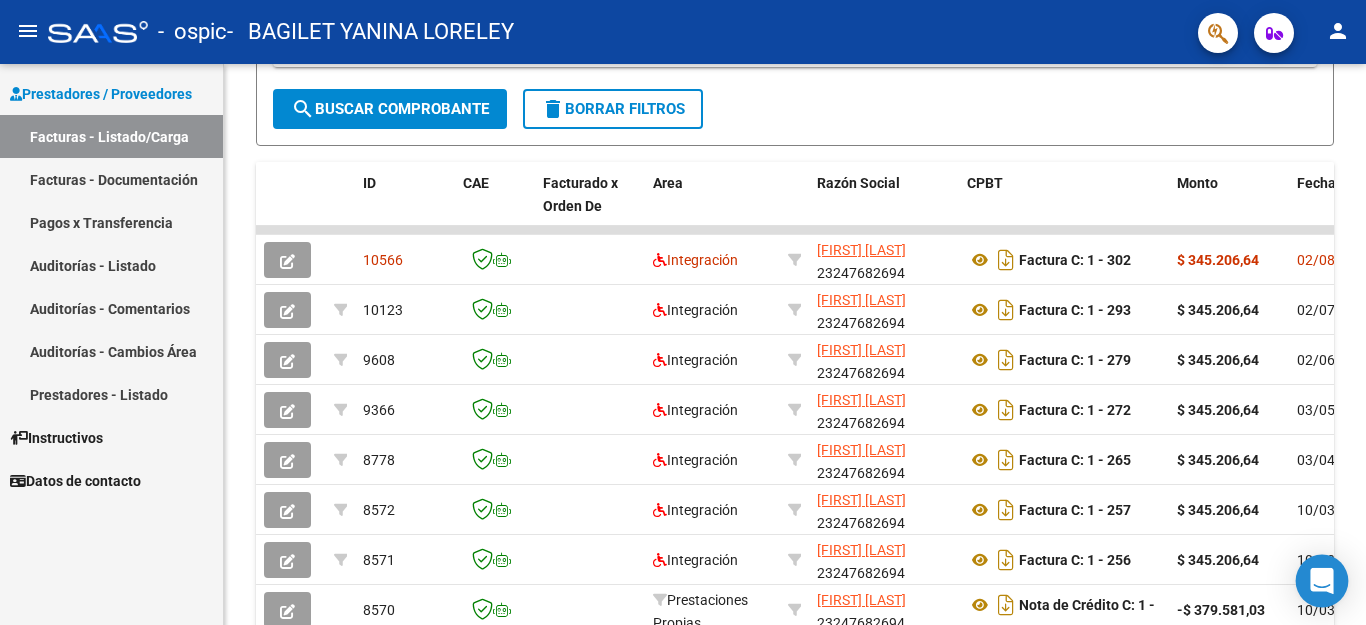 click 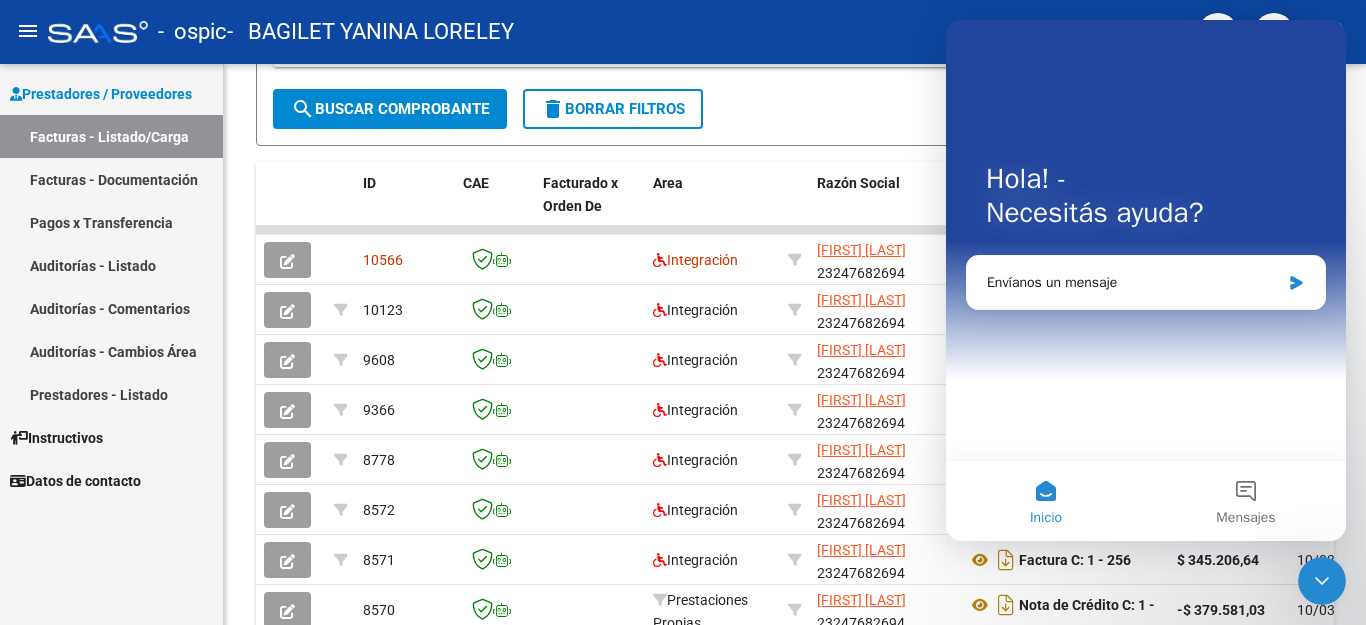 scroll, scrollTop: 0, scrollLeft: 0, axis: both 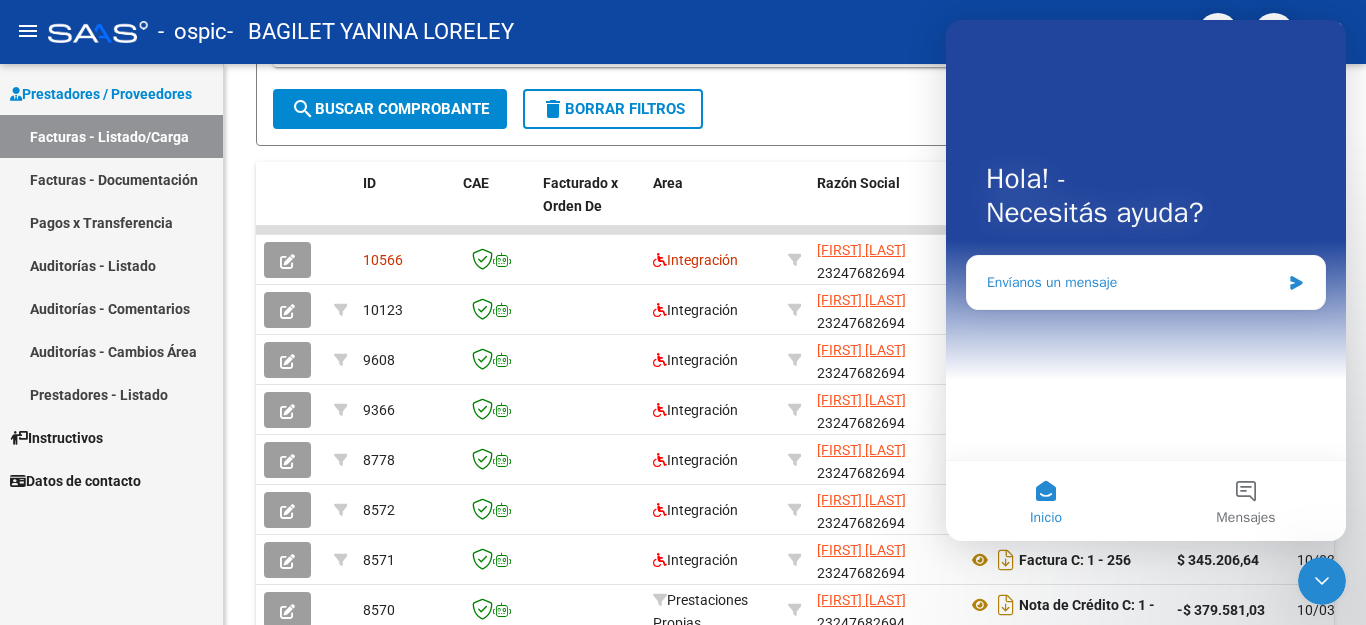 click on "Envíanos un mensaje" at bounding box center [1133, 282] 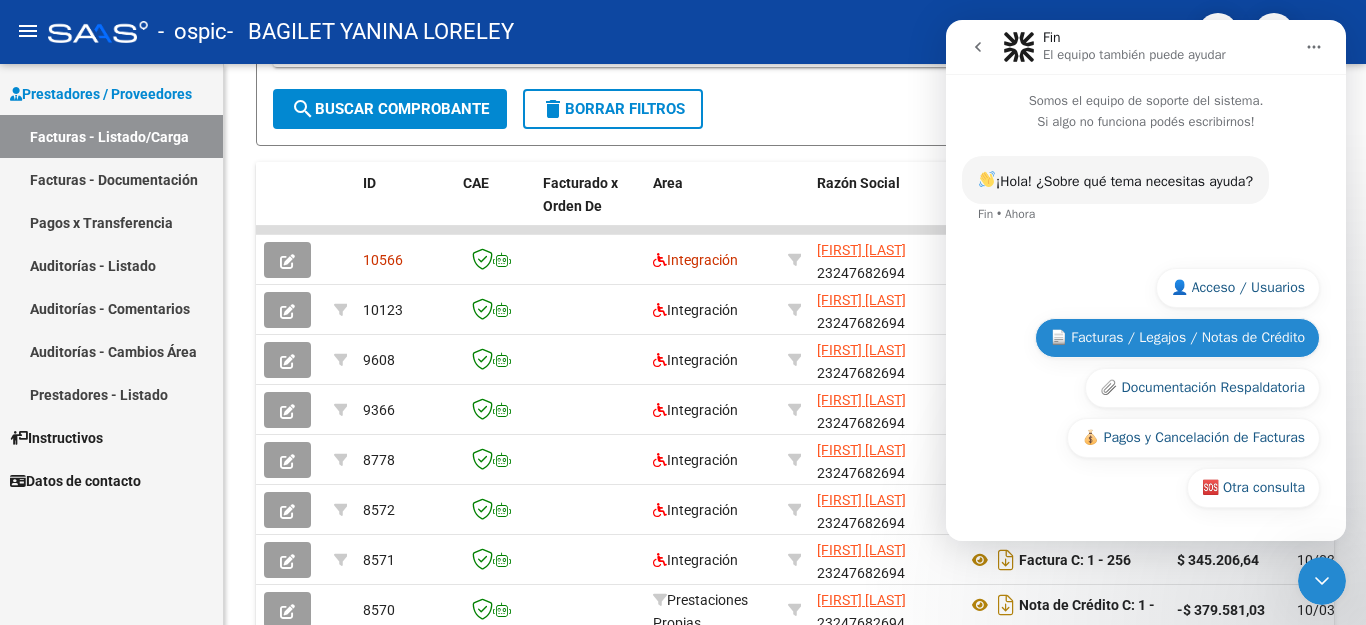 click on "📄 Facturas / Legajos / Notas de Crédito" at bounding box center (1177, 338) 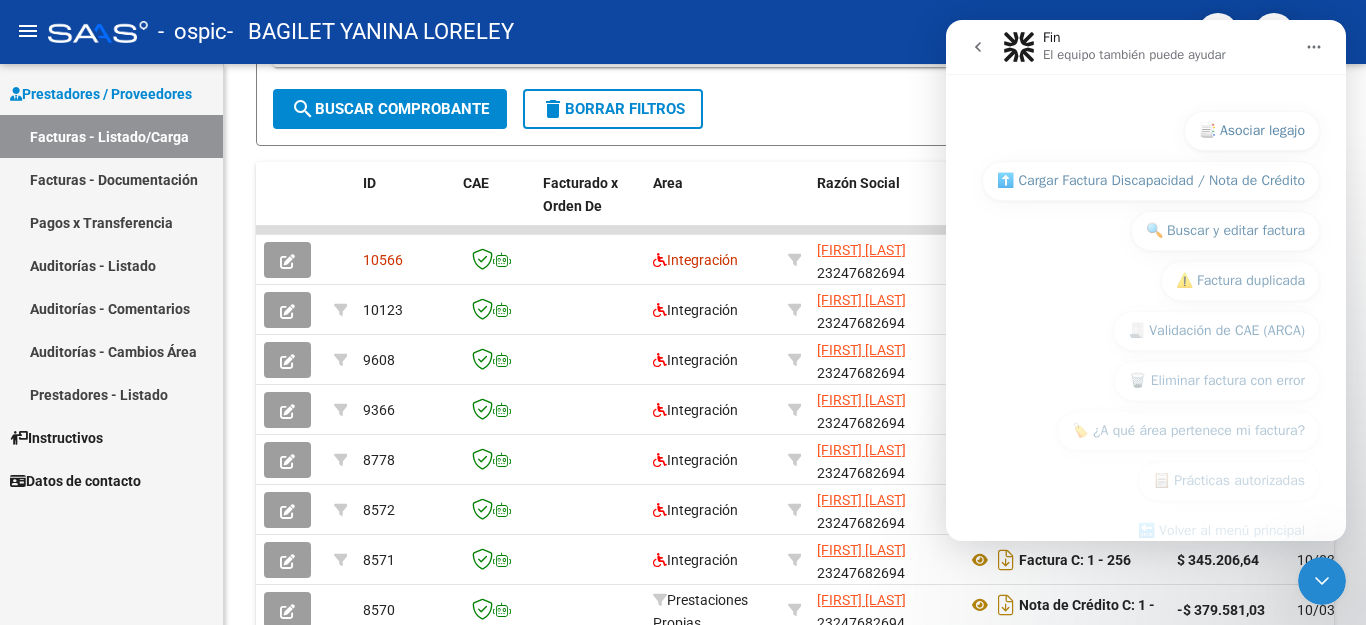 scroll, scrollTop: 356, scrollLeft: 0, axis: vertical 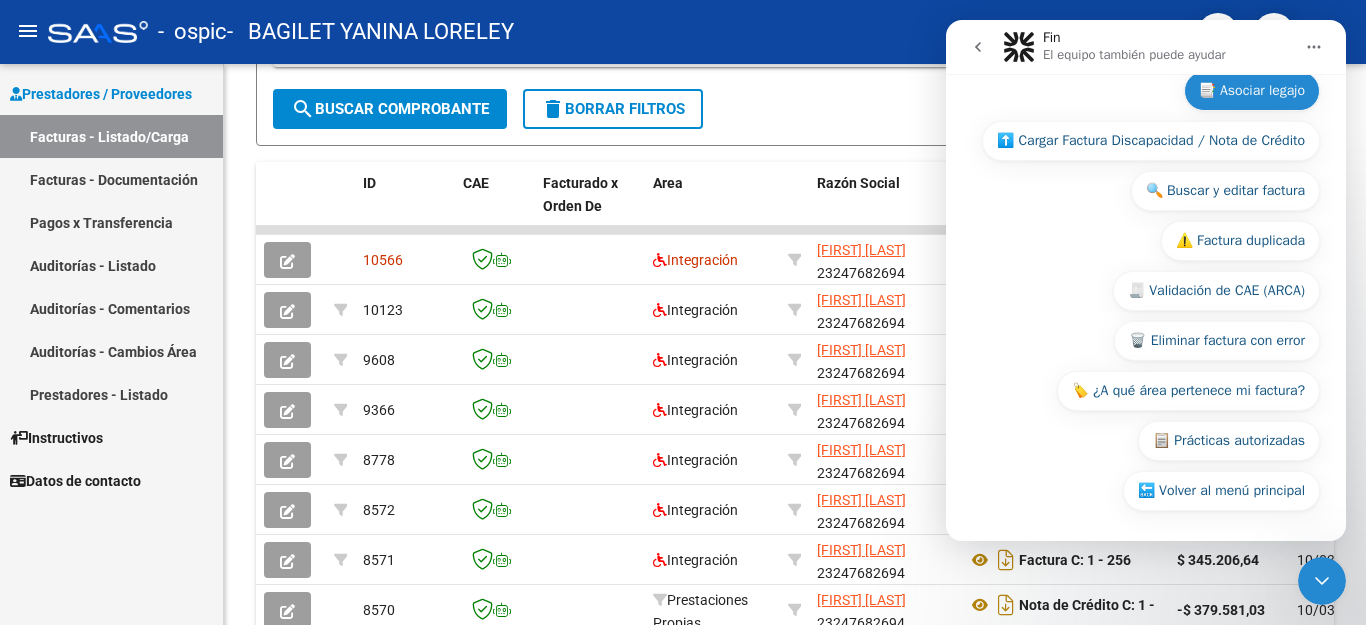 click on "📑 Asociar legajo" at bounding box center (1252, 91) 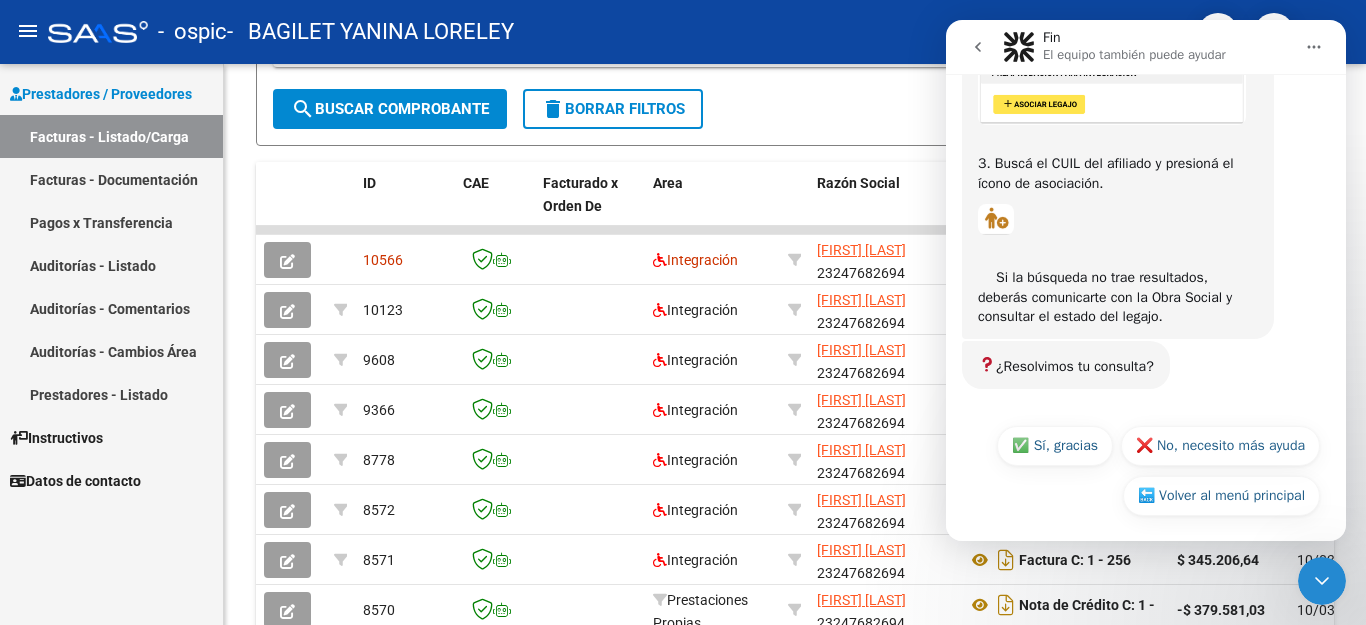 scroll, scrollTop: 715, scrollLeft: 0, axis: vertical 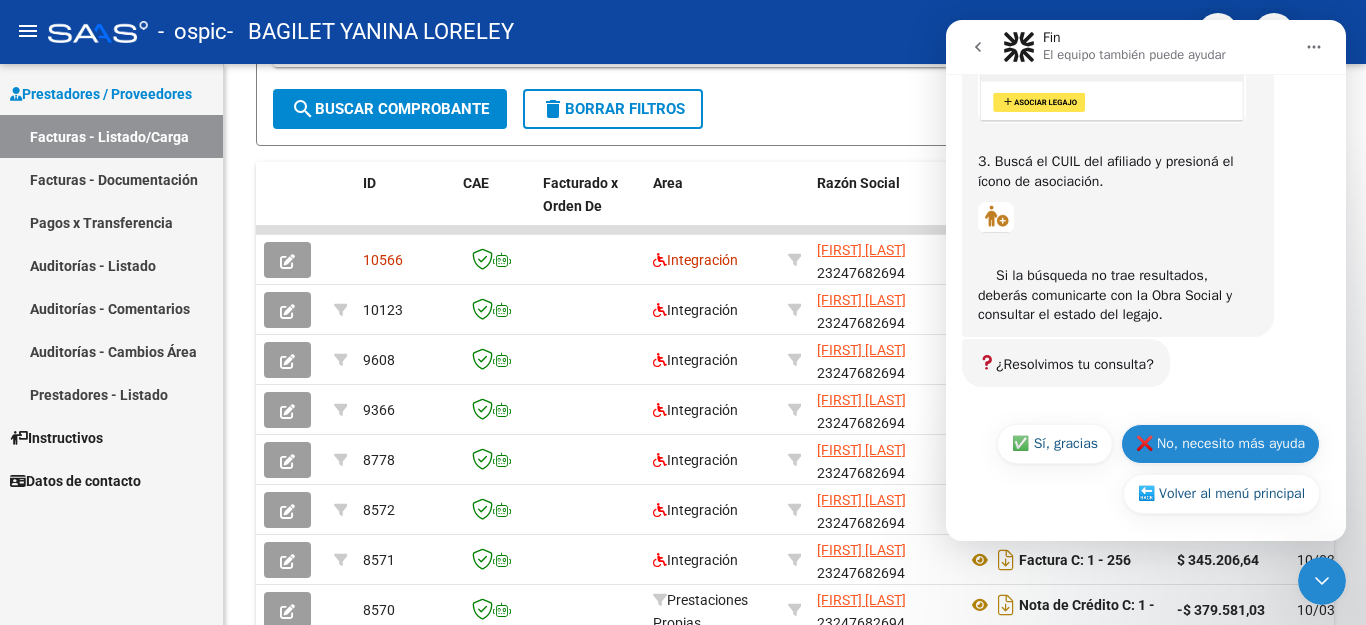 click on "❌ No, necesito más ayuda" at bounding box center (1220, 444) 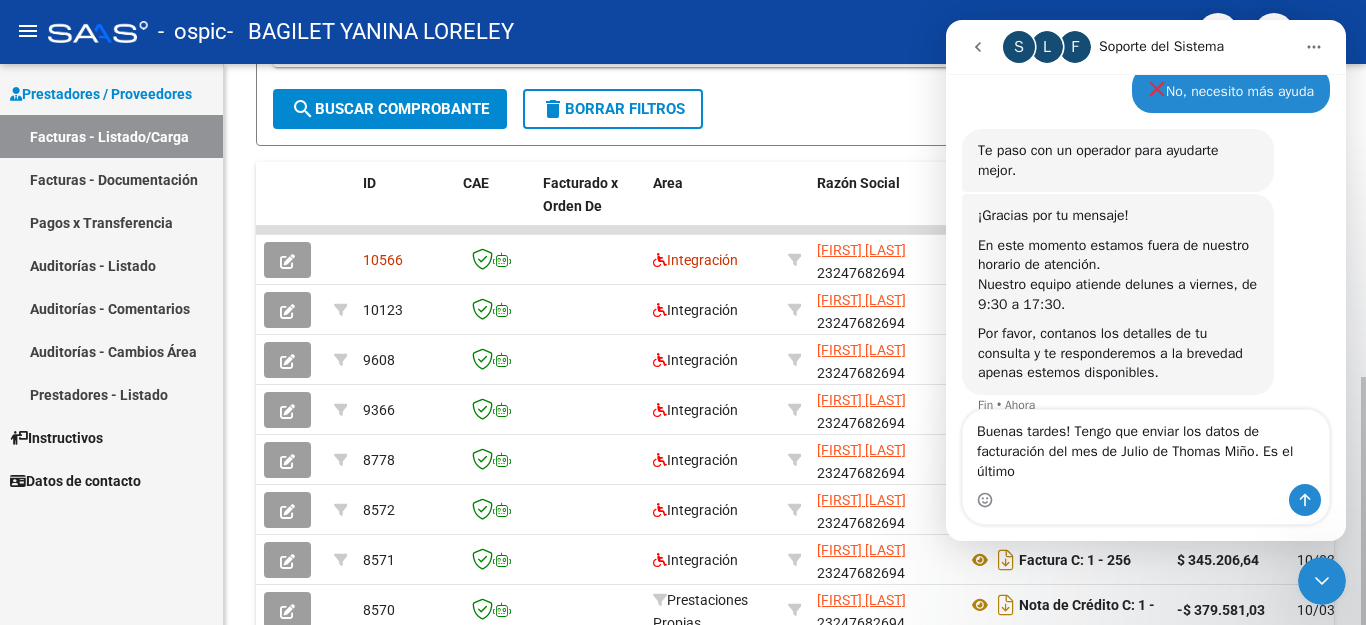 scroll, scrollTop: 1072, scrollLeft: 0, axis: vertical 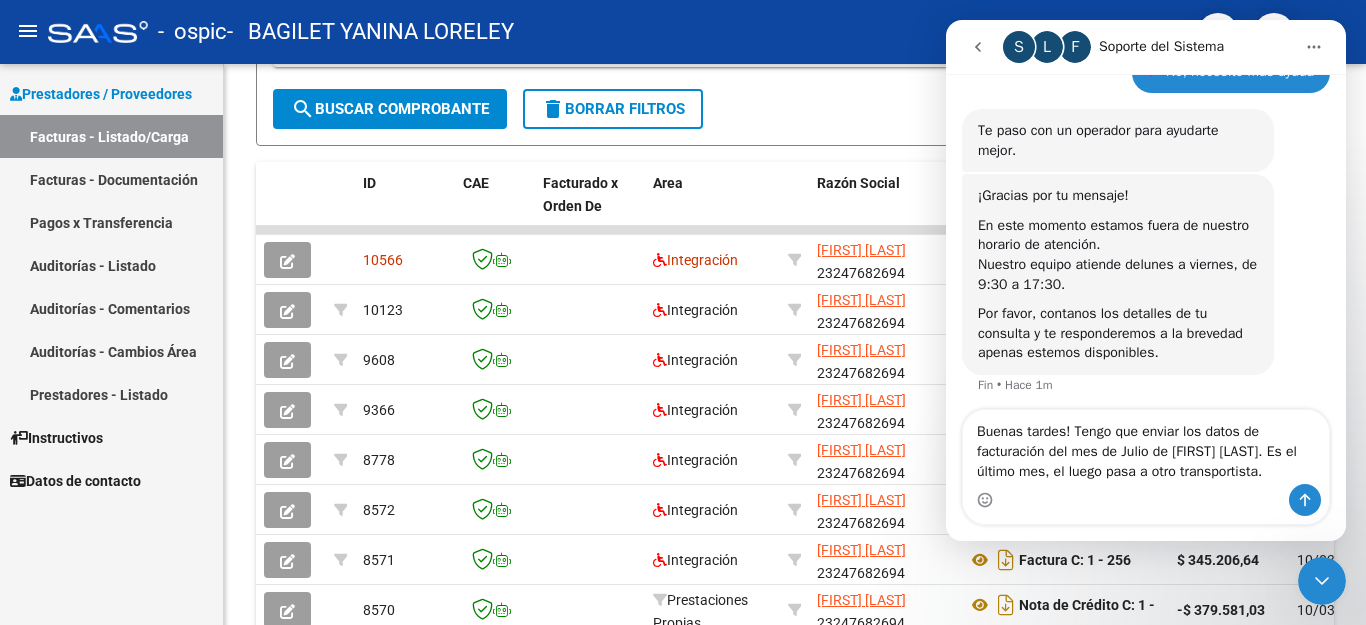 click on "Buenas tardes! Tengo que enviar los datos de facturación del mes de Julio de [FIRST] [LAST]. Es el último mes, el luego pasa a otro transportista." at bounding box center (1146, 447) 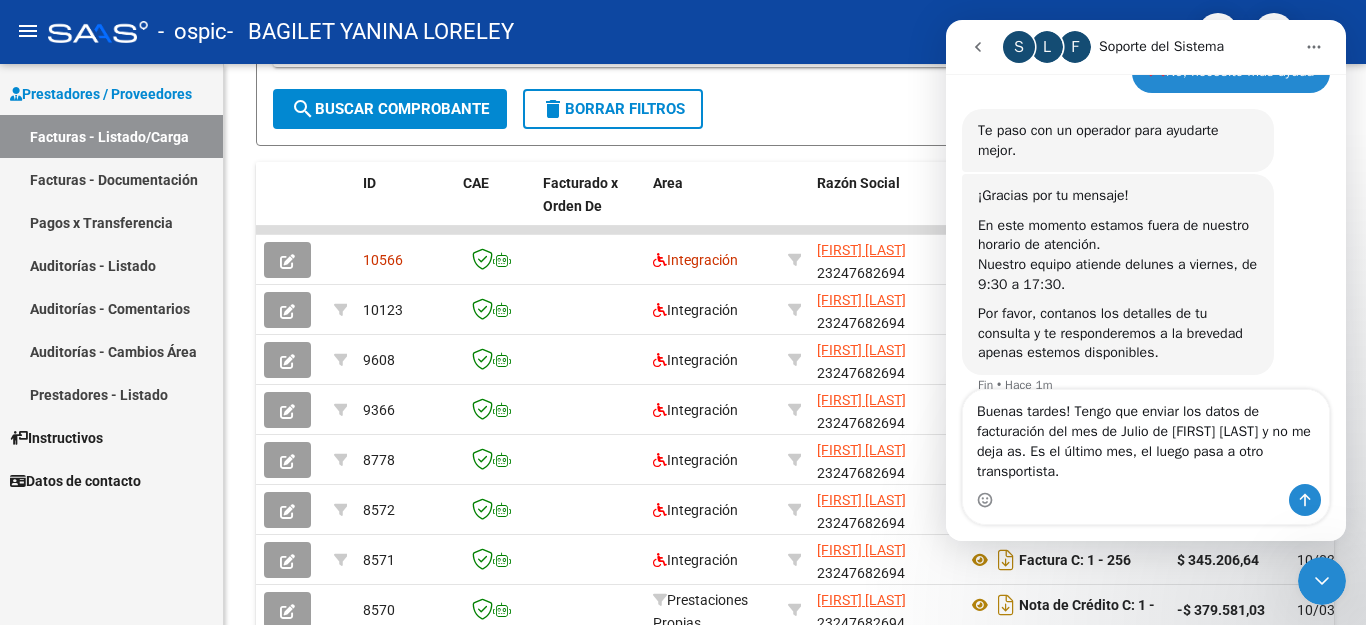 scroll, scrollTop: 1092, scrollLeft: 0, axis: vertical 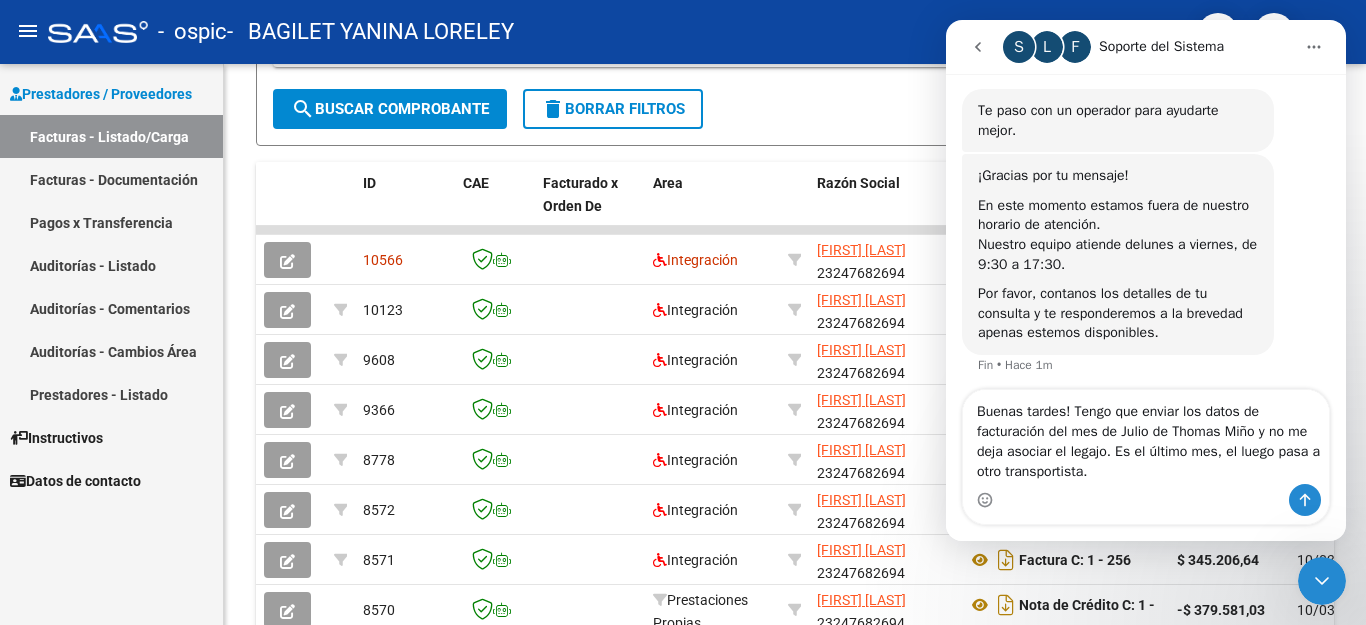 click on "Buenas tardes! Tengo que enviar los datos de facturación del mes de Julio de Thomas Miño y no me deja asociar el legajo. Es el último mes, el luego pasa a otro transportista." at bounding box center (1146, 437) 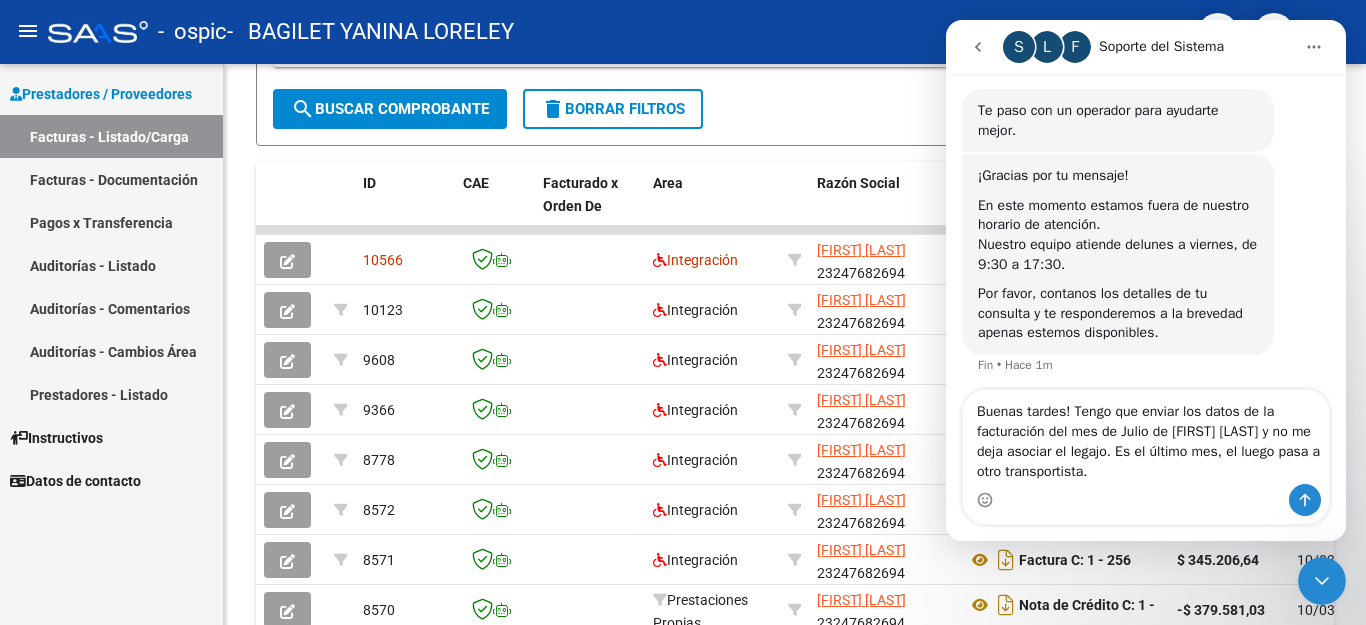 click on "Buenas tardes! Tengo que enviar los datos de la facturación del mes de Julio de [FIRST] [LAST] y no me deja asociar el legajo. Es el último mes, el luego pasa a otro transportista." at bounding box center (1146, 437) 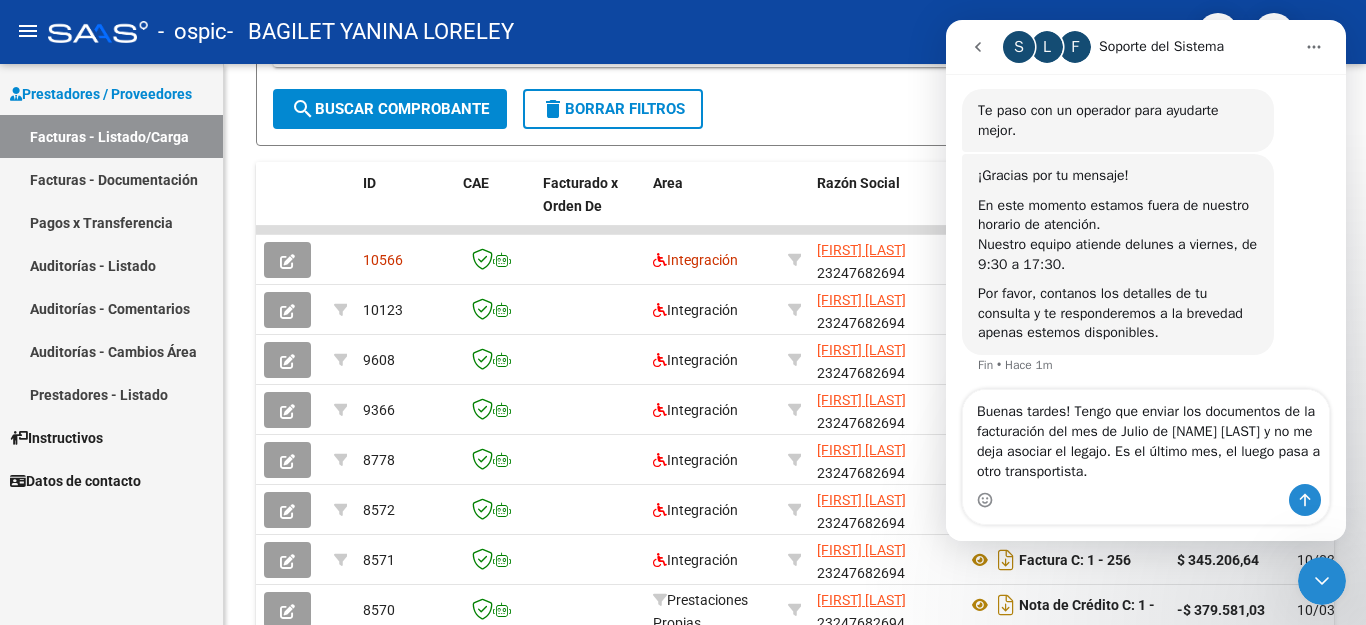drag, startPoint x: 1043, startPoint y: 434, endPoint x: 1182, endPoint y: 417, distance: 140.0357 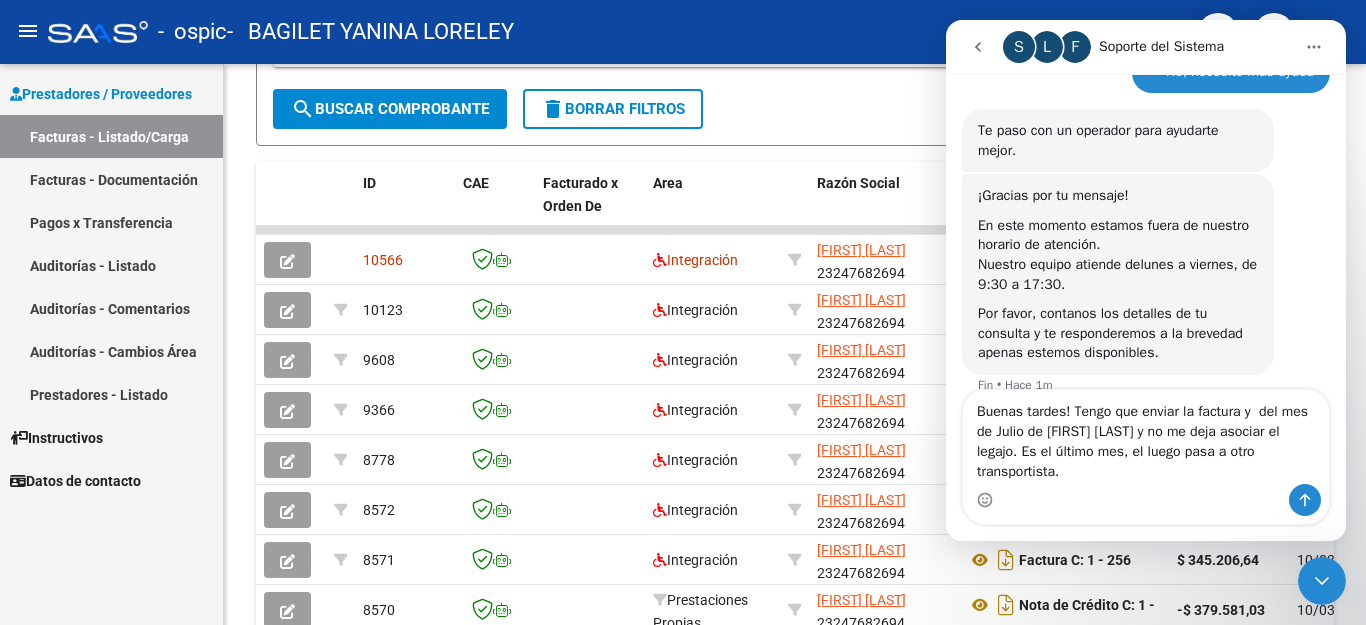 scroll, scrollTop: 1092, scrollLeft: 0, axis: vertical 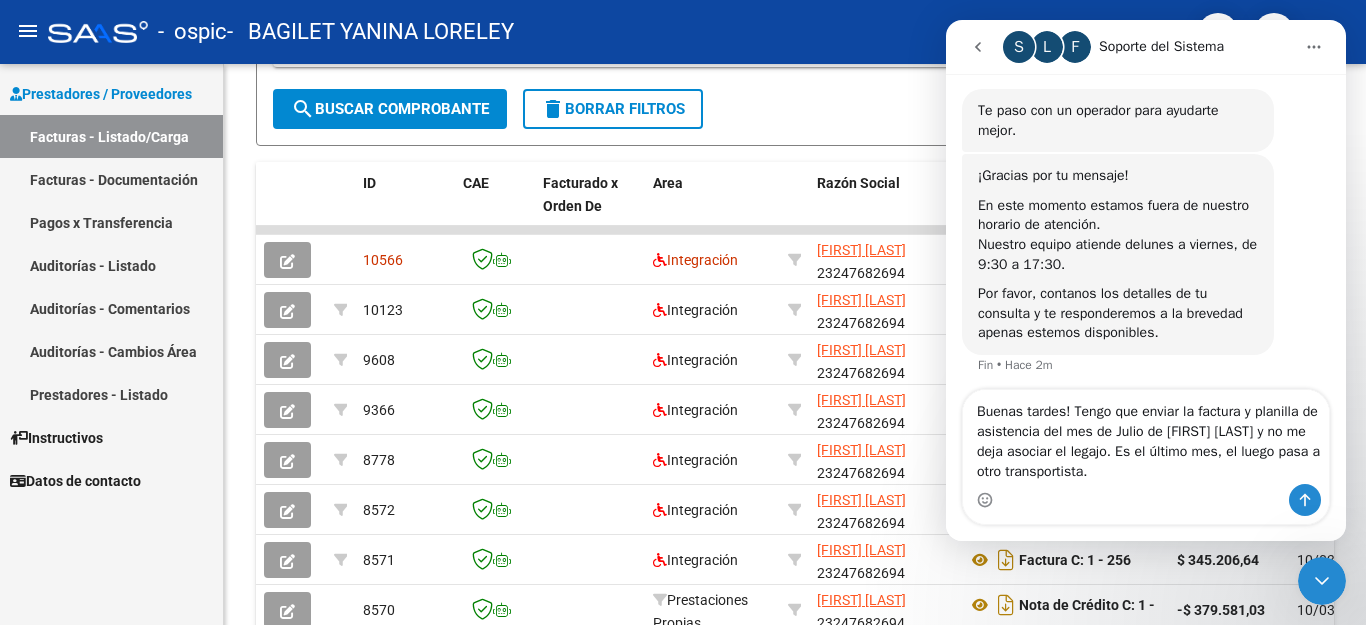 drag, startPoint x: 1175, startPoint y: 412, endPoint x: 1142, endPoint y: 414, distance: 33.06055 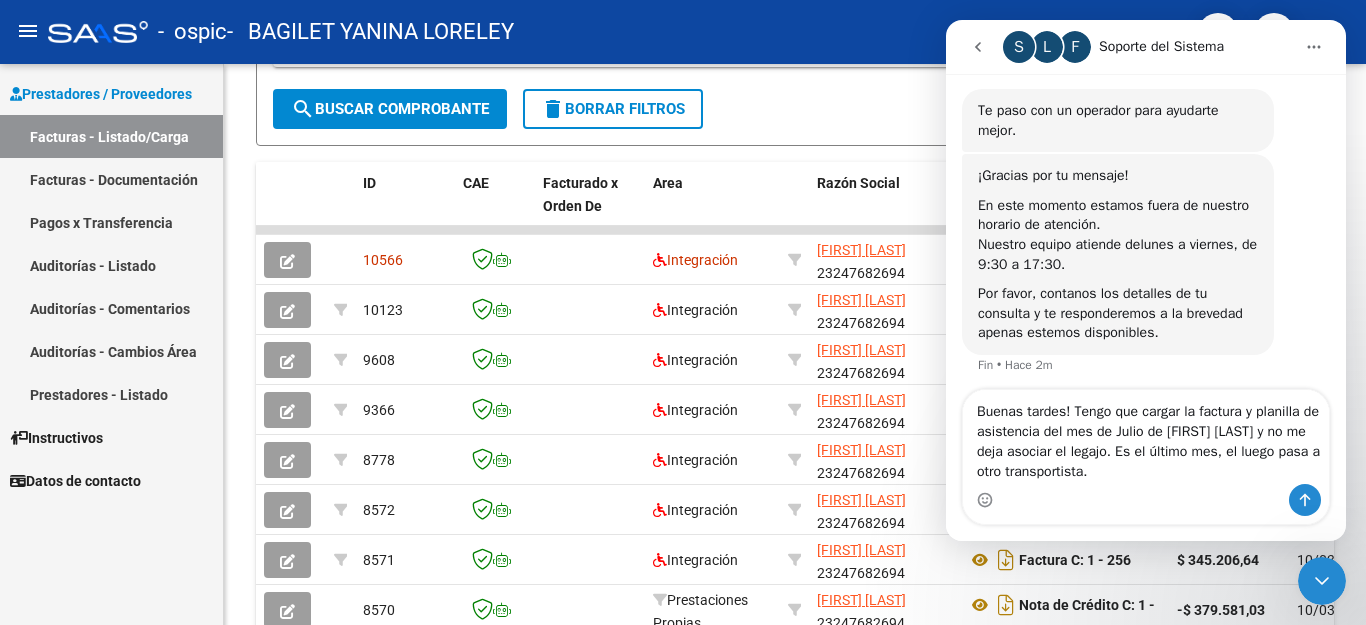 click on "Buenas tardes! Tengo que cargar la factura y planilla de asistencia del mes de Julio de [FIRST] [LAST] y no me deja asociar el legajo. Es el último mes, el luego pasa a otro transportista." at bounding box center (1146, 437) 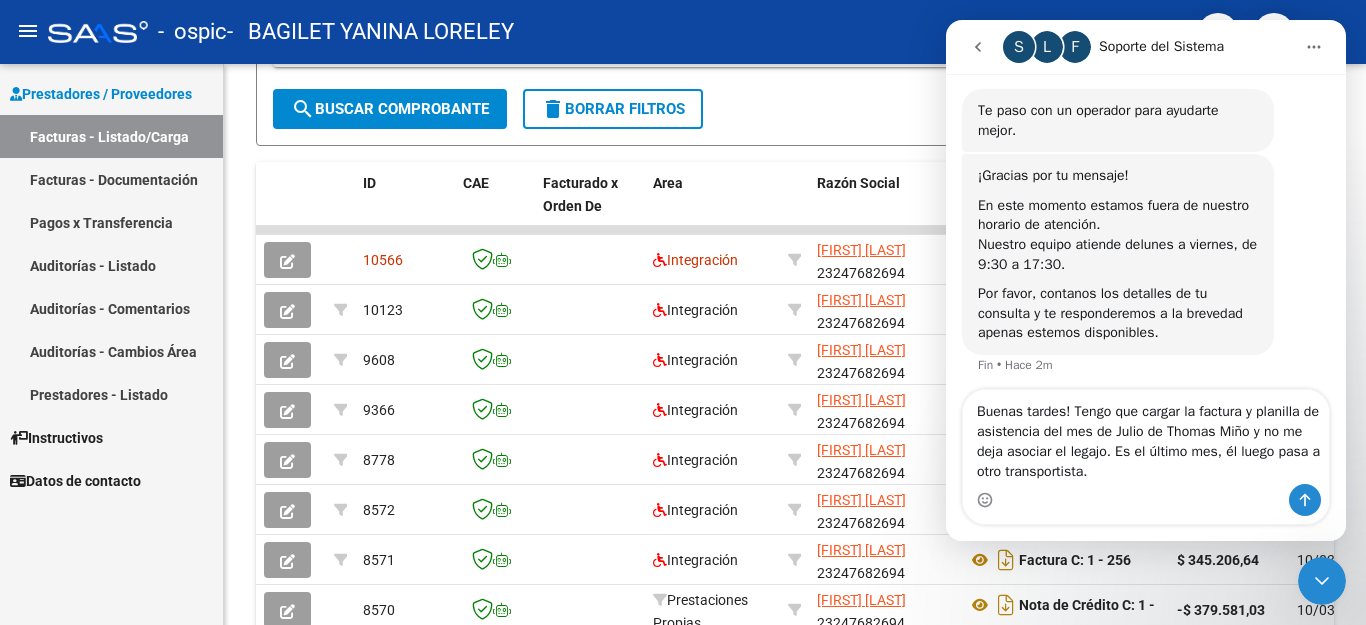 click on "Buenas tardes! Tengo que cargar la factura y planilla de asistencia del mes de Julio de Thomas Miño y no me deja asociar el legajo. Es el último mes, él luego pasa a otro transportista." at bounding box center (1146, 437) 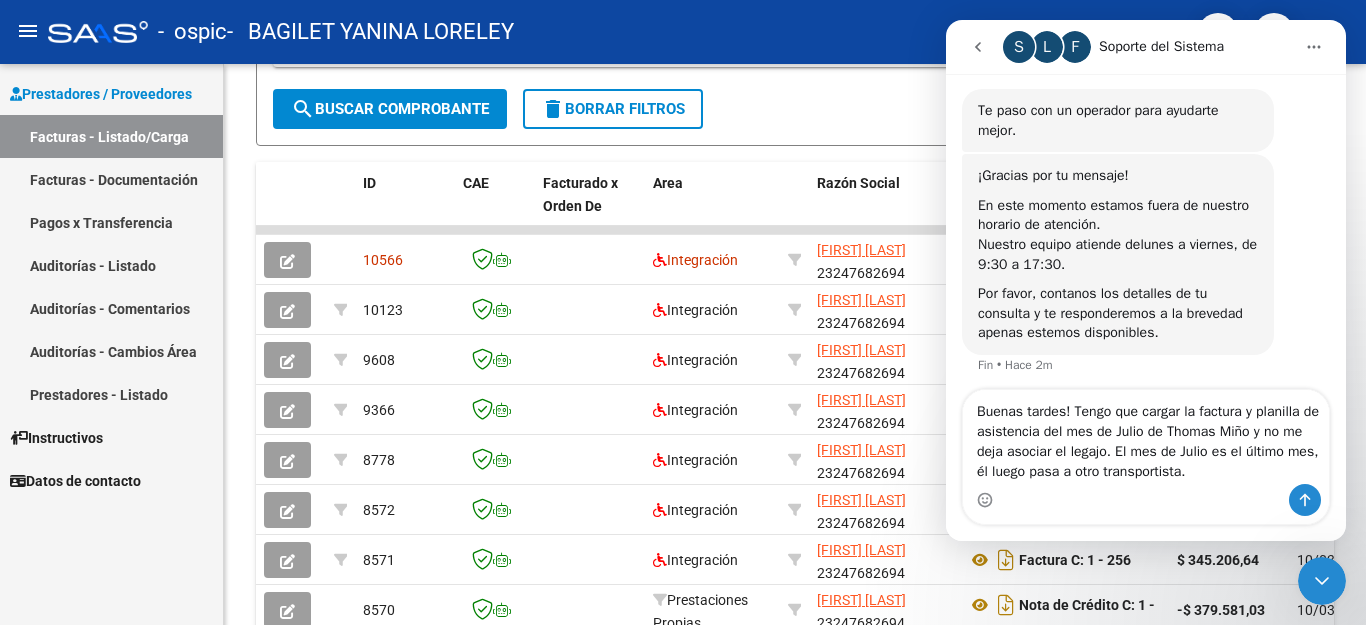 drag, startPoint x: 1307, startPoint y: 452, endPoint x: 1284, endPoint y: 452, distance: 23 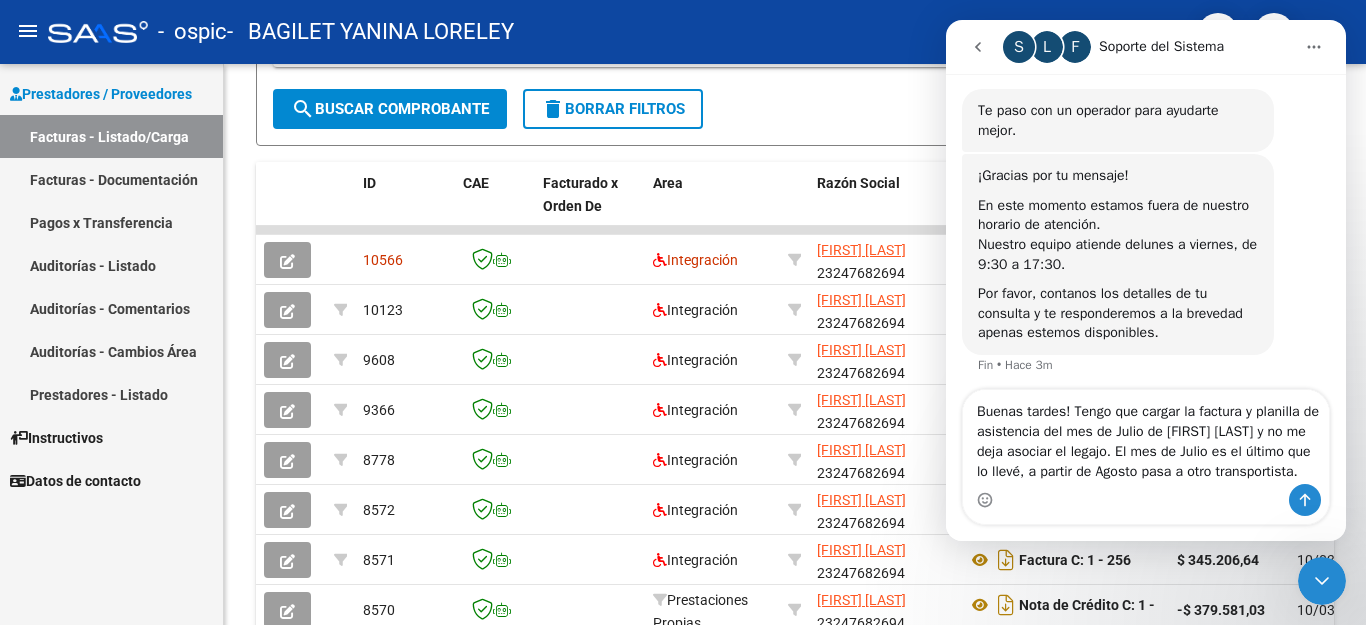 drag, startPoint x: 1172, startPoint y: 472, endPoint x: 1140, endPoint y: 473, distance: 32.01562 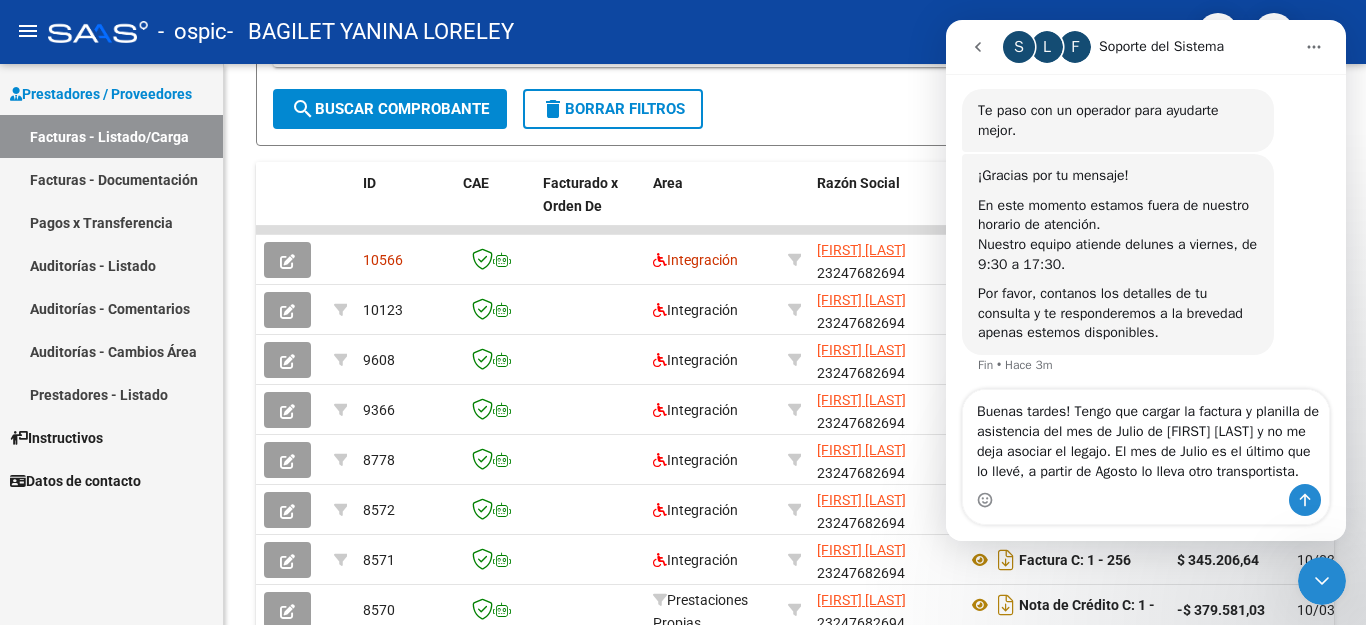 click on "Buenas tardes! Tengo que cargar la factura y planilla de asistencia del mes de Julio de [FIRST] [LAST] y no me deja asociar el legajo. El mes de Julio es el último que lo llevé, a partir de Agosto lo lleva otro transportista." at bounding box center (1146, 437) 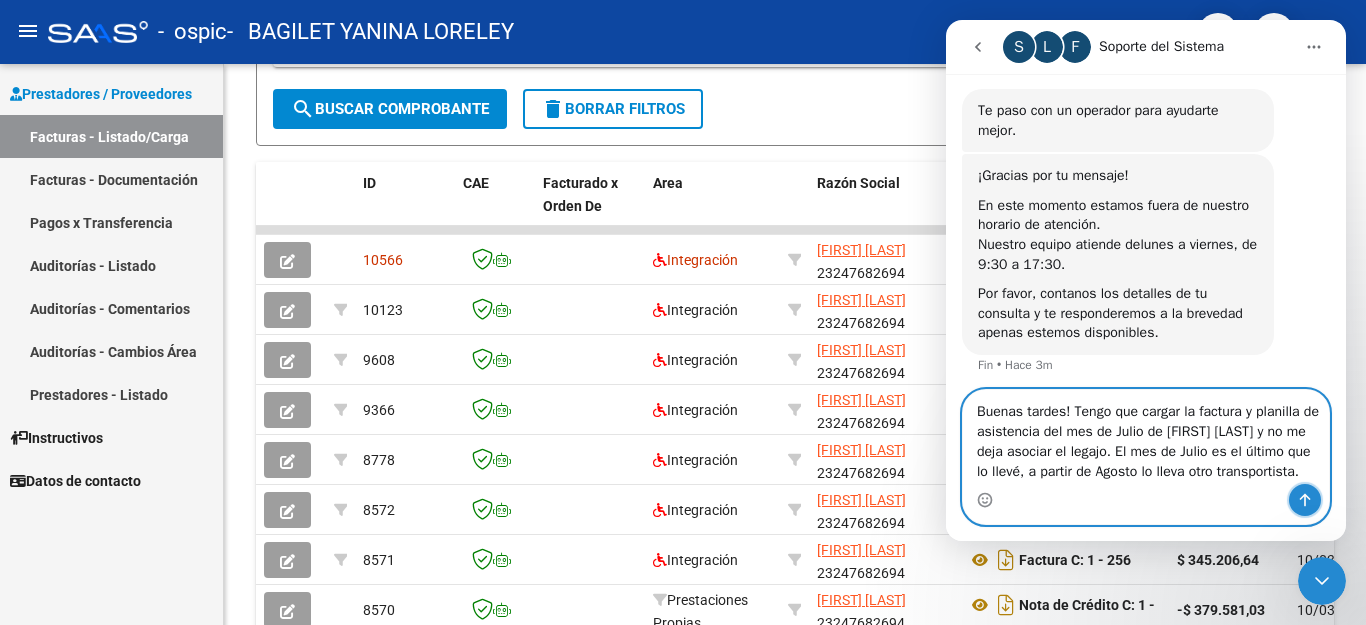 click at bounding box center (1305, 500) 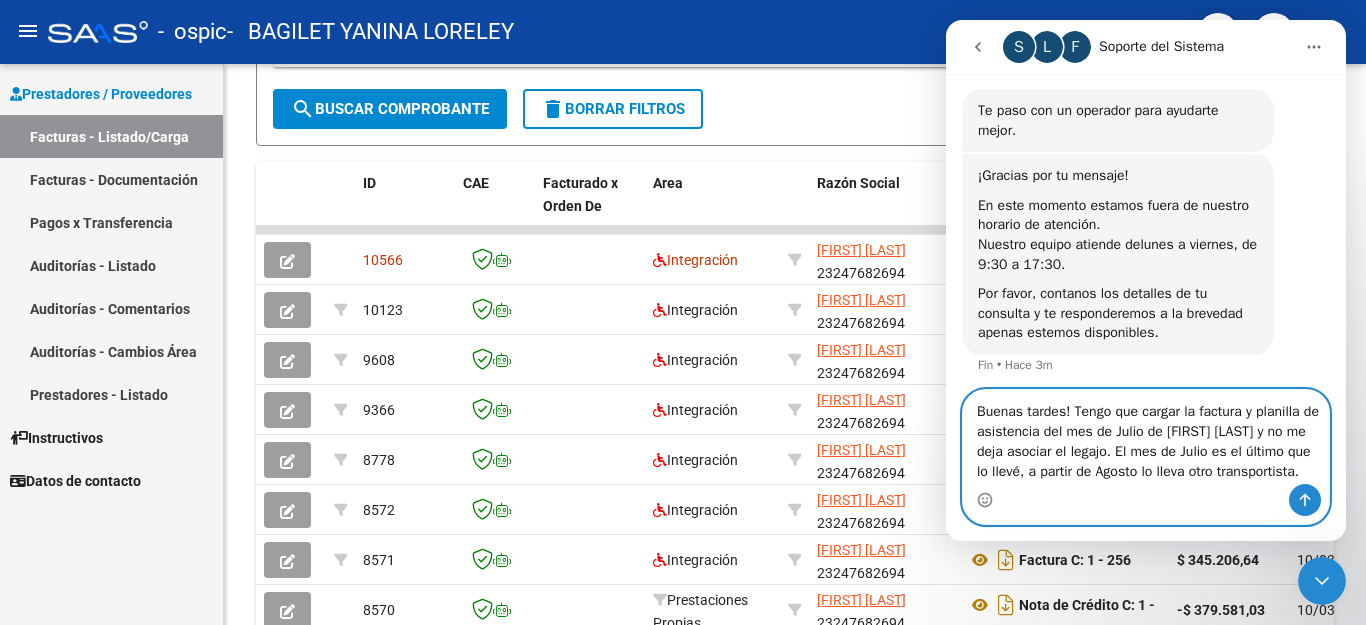 type 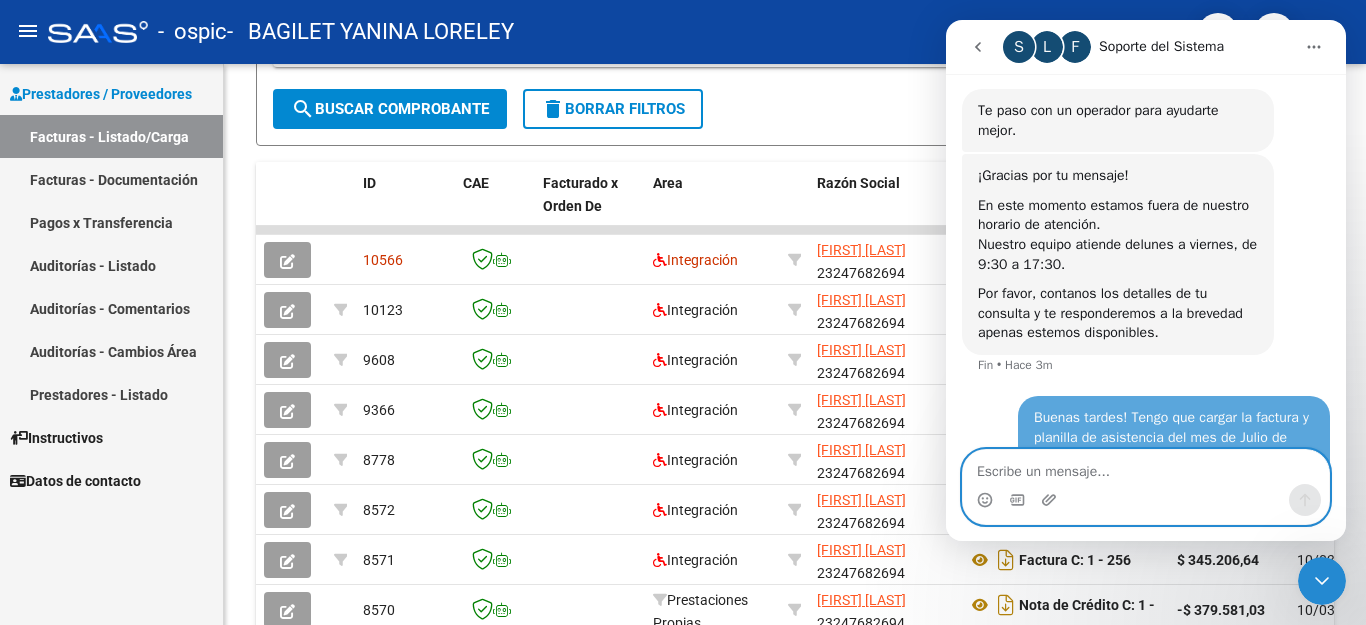 scroll, scrollTop: 1170, scrollLeft: 0, axis: vertical 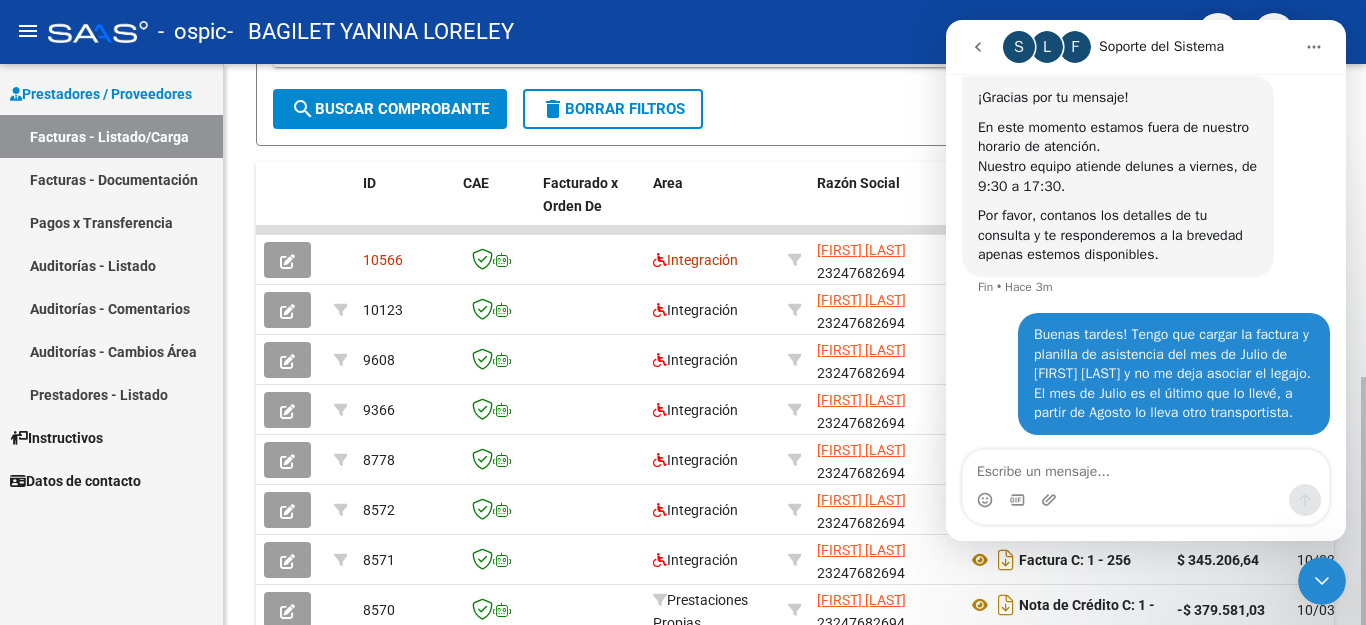 click on "Filtros Id Area Area Todos Confirmado   Mostrar totalizadores   FILTROS DEL COMPROBANTE  Comprobante Tipo Comprobante Tipo Start date – End date Fec. Comprobante Desde / Hasta Días Emisión Desde(cant. días) Días Emisión Hasta(cant. días) CUIT / Razón Social Pto. Venta Nro. Comprobante Código SSS CAE Válido CAE Válido Todos Cargado Módulo Hosp. Todos Tiene facturacion Apócrifa Hospital Refes  FILTROS DE INTEGRACION  Período De Prestación Campos del Archivo de Rendición Devuelto x SSS (dr_envio) Todos Rendido x SSS (dr_envio) Tipo de Registro Tipo de Registro Período Presentación Período Presentación Campos del Legajo Asociado (preaprobación) Afiliado Legajo (cuil/nombre) Todos Solo facturas preaprobadas  MAS FILTROS  Todos Con Doc. Respaldatoria Todos Con Trazabilidad Todos Asociado a Expediente Sur Auditoría Auditoría Auditoría Id Start date – End date Auditoría Confirmada Desde / Hasta Start date – End date Fec. Rec. Desde / Hasta Start date – End date Start date – End date" 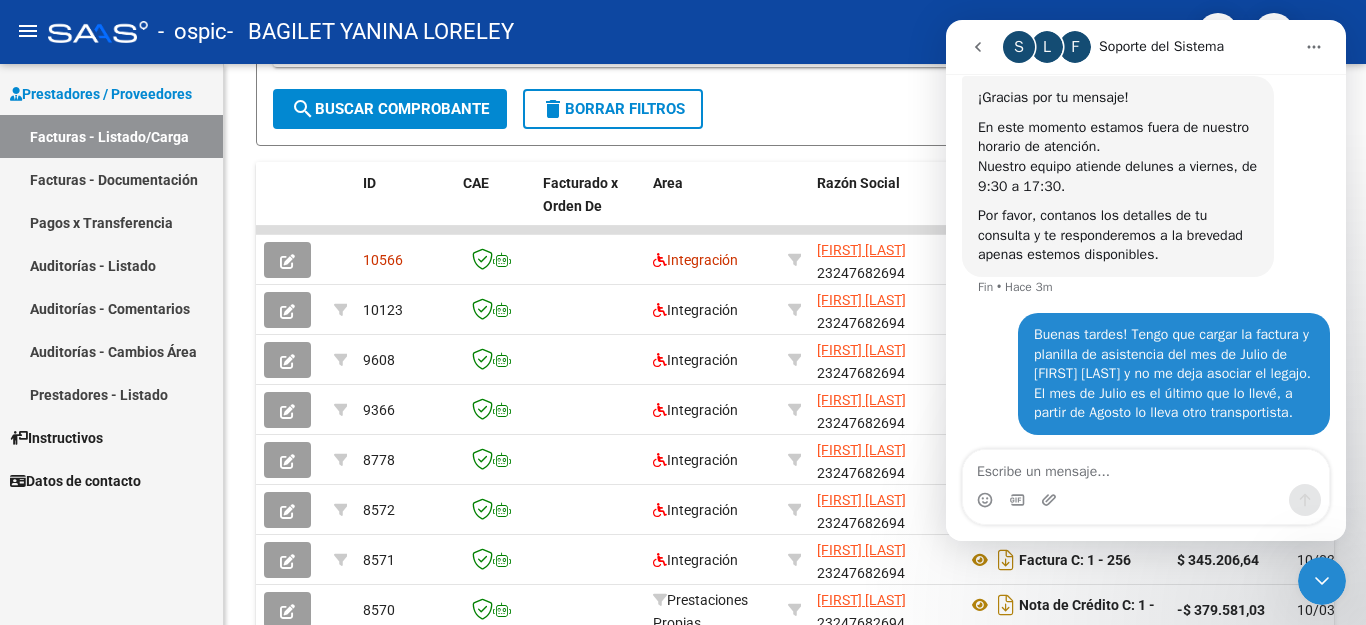 click on "Prestadores / Proveedores" at bounding box center (101, 94) 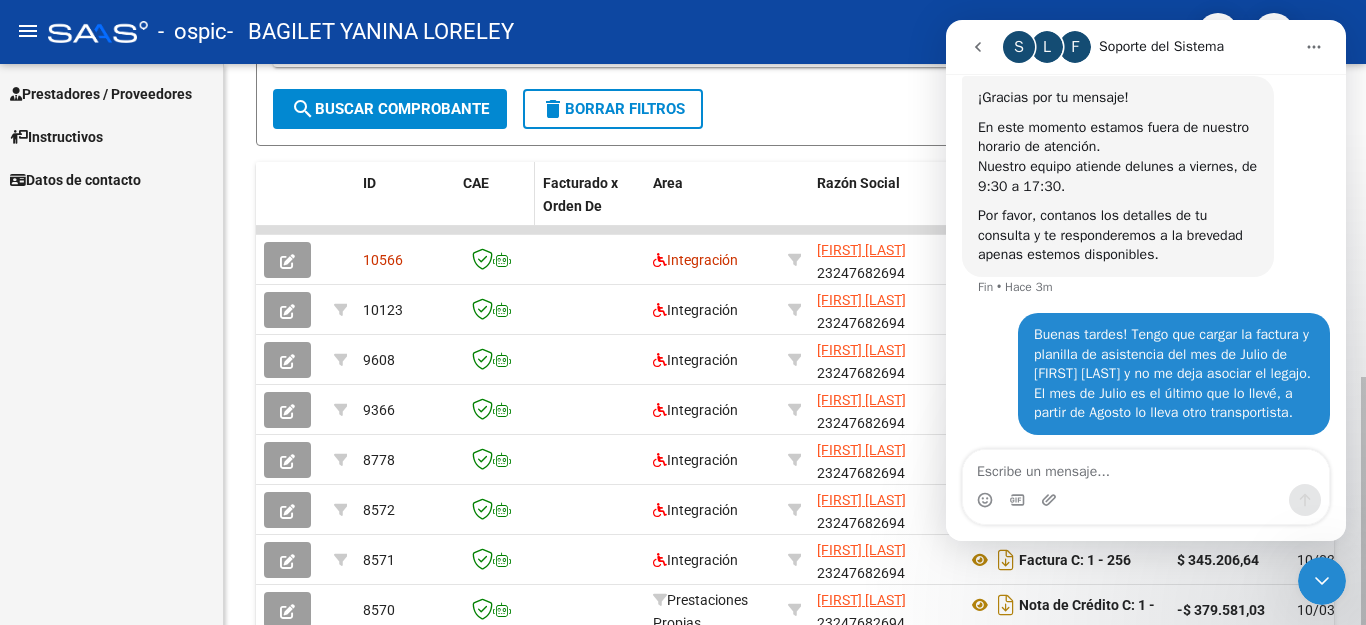 click on "CAE" 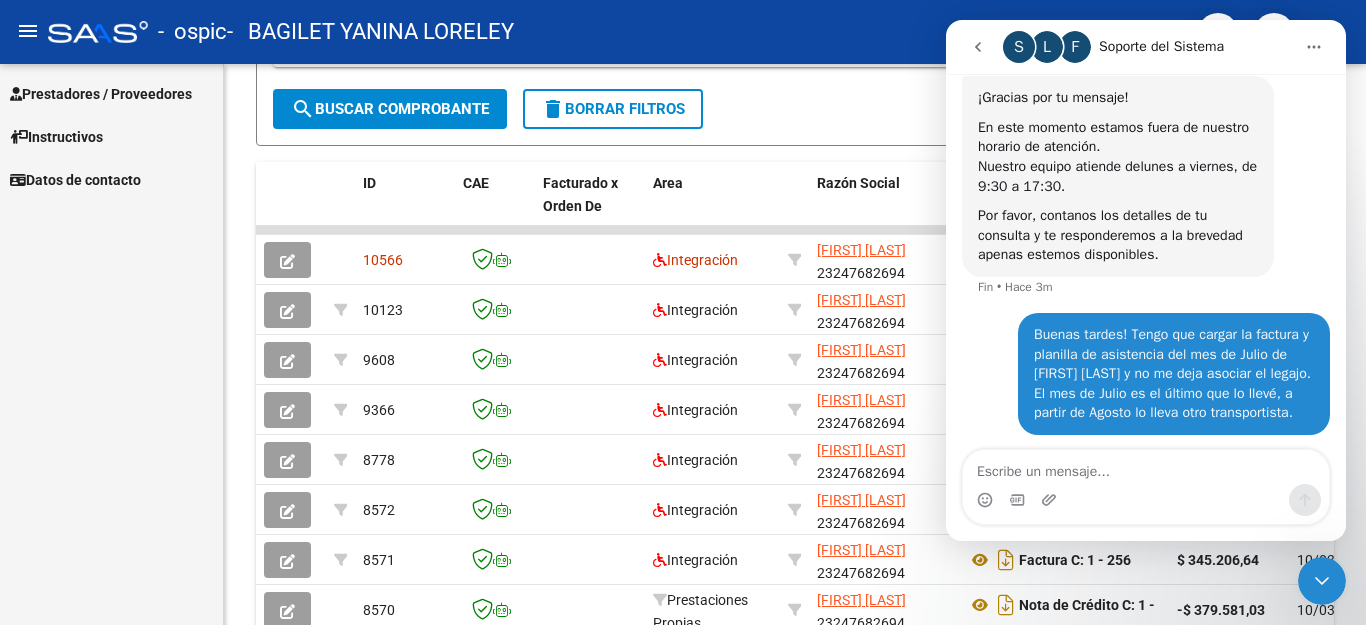 click at bounding box center [1322, 581] 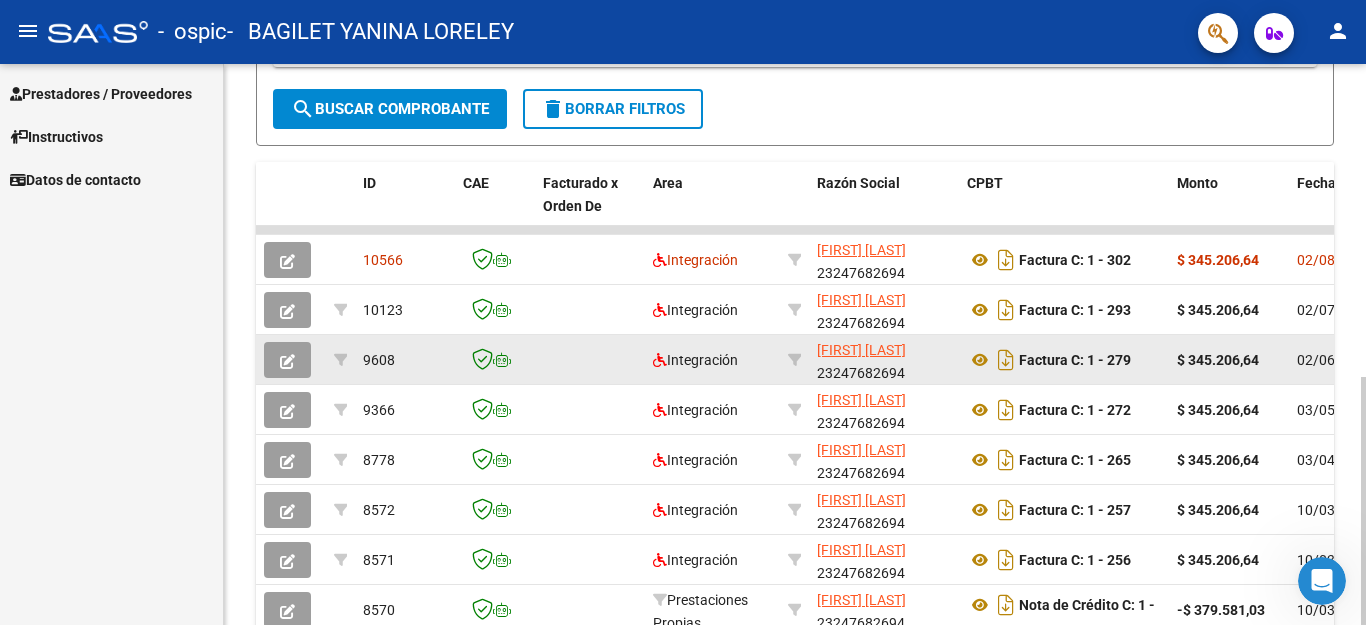 scroll, scrollTop: 0, scrollLeft: 0, axis: both 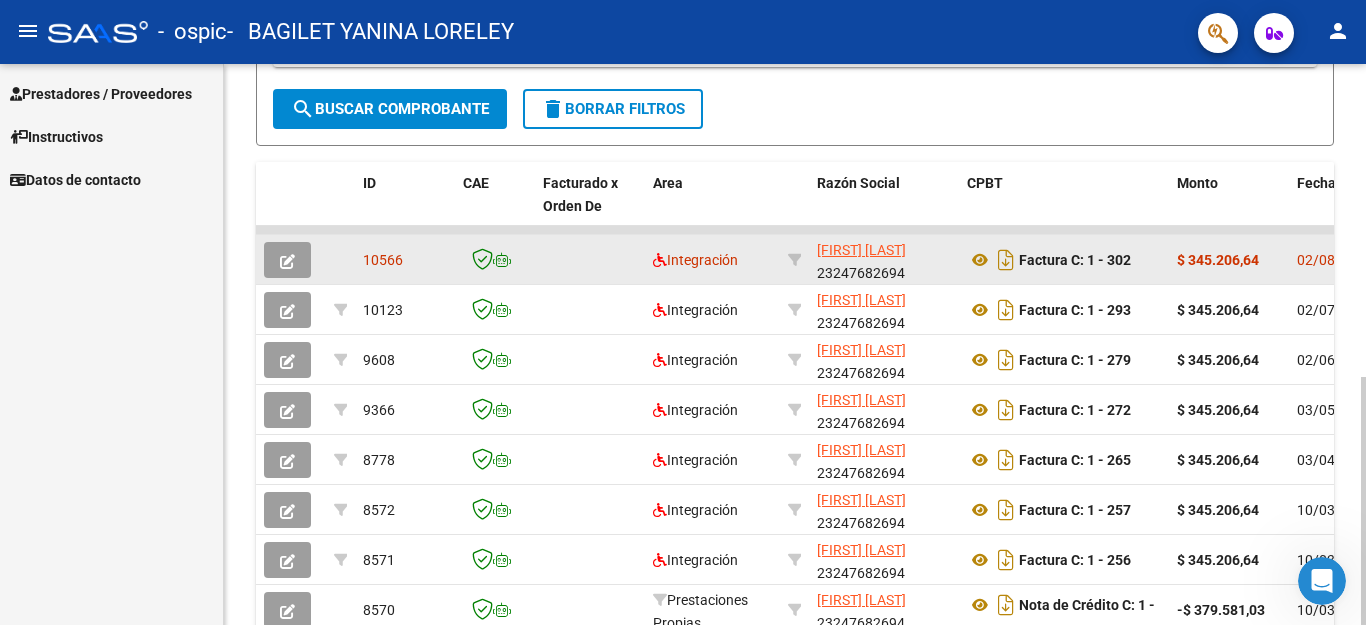drag, startPoint x: 879, startPoint y: 228, endPoint x: 950, endPoint y: 236, distance: 71.44928 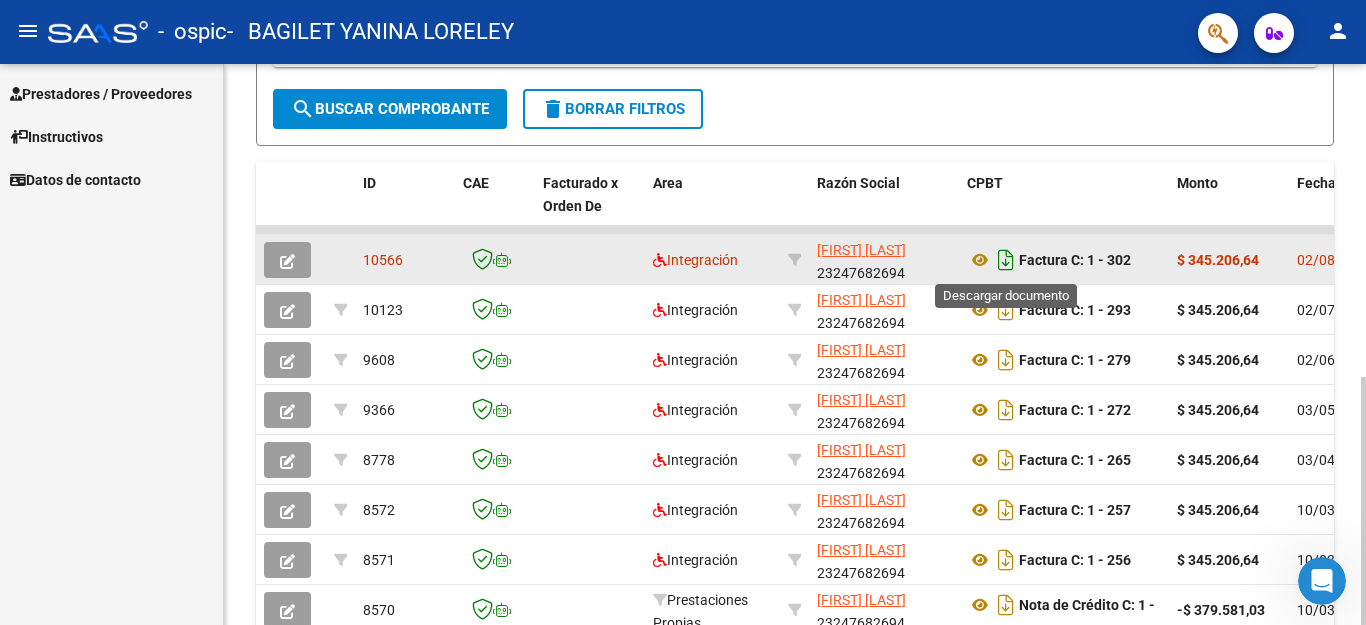 scroll, scrollTop: 1, scrollLeft: 0, axis: vertical 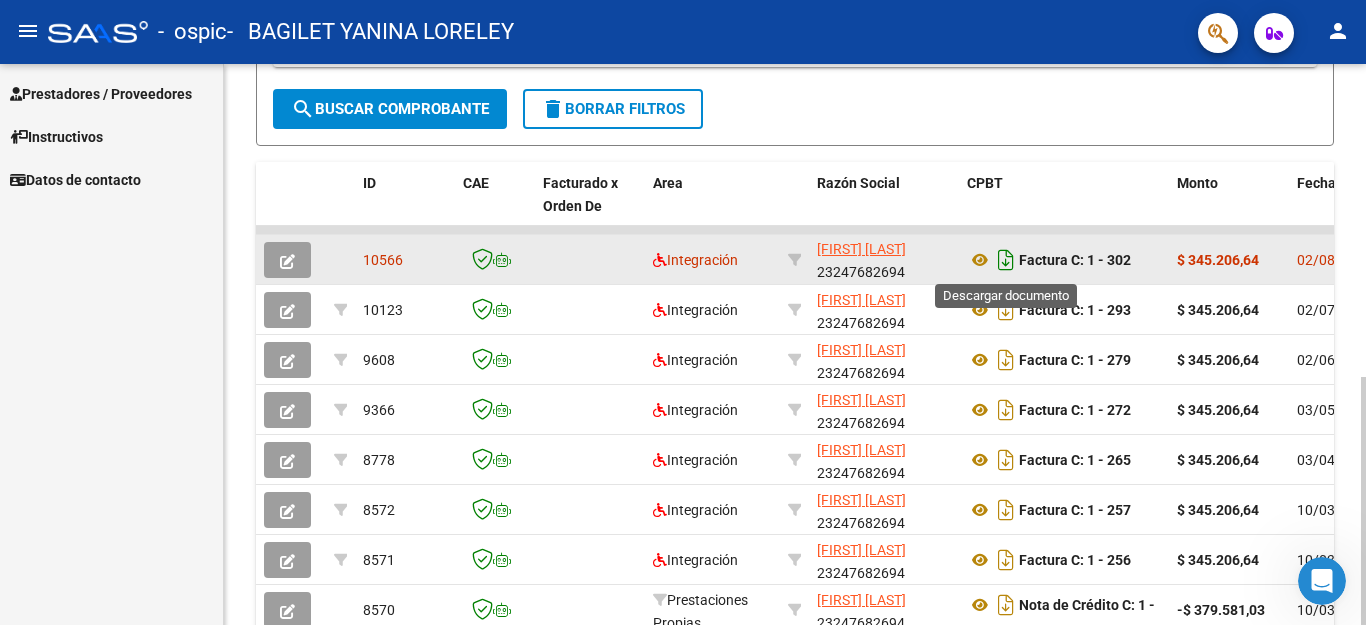 drag, startPoint x: 950, startPoint y: 236, endPoint x: 1006, endPoint y: 268, distance: 64.49806 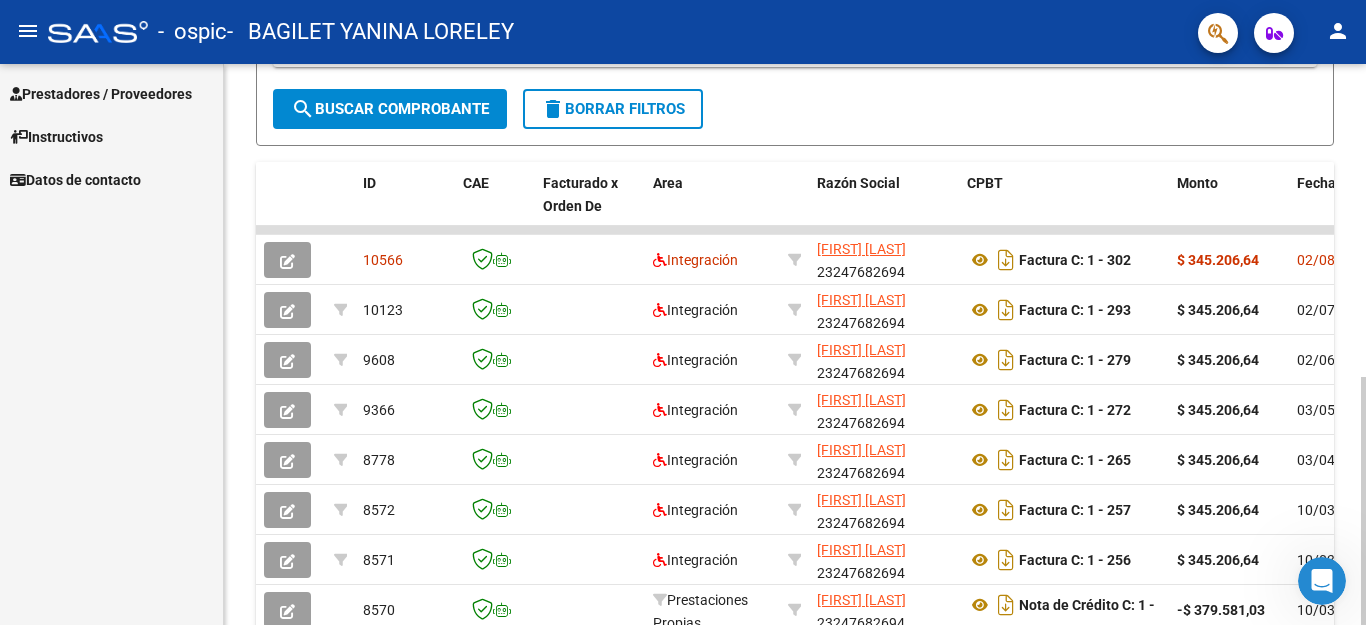 click on "MAS FILTROS  Todos Con Doc. Respaldatoria Todos Con Trazabilidad Todos Asociado a Expediente Sur Auditoría Auditoría Auditoría Id Start date – End date Auditoría Confirmada Desde / Hasta Start date – End date Fec. Rec. Desde / Hasta Start date – End date Fec. Creado Desde / Hasta Start date – End date Fec. Vencimiento  Desde / Hasta Op Estado Estado Start date – End date Fec. Confirmado Desde / Hasta Todos Procesado Por Tesorería Todos Archivado" 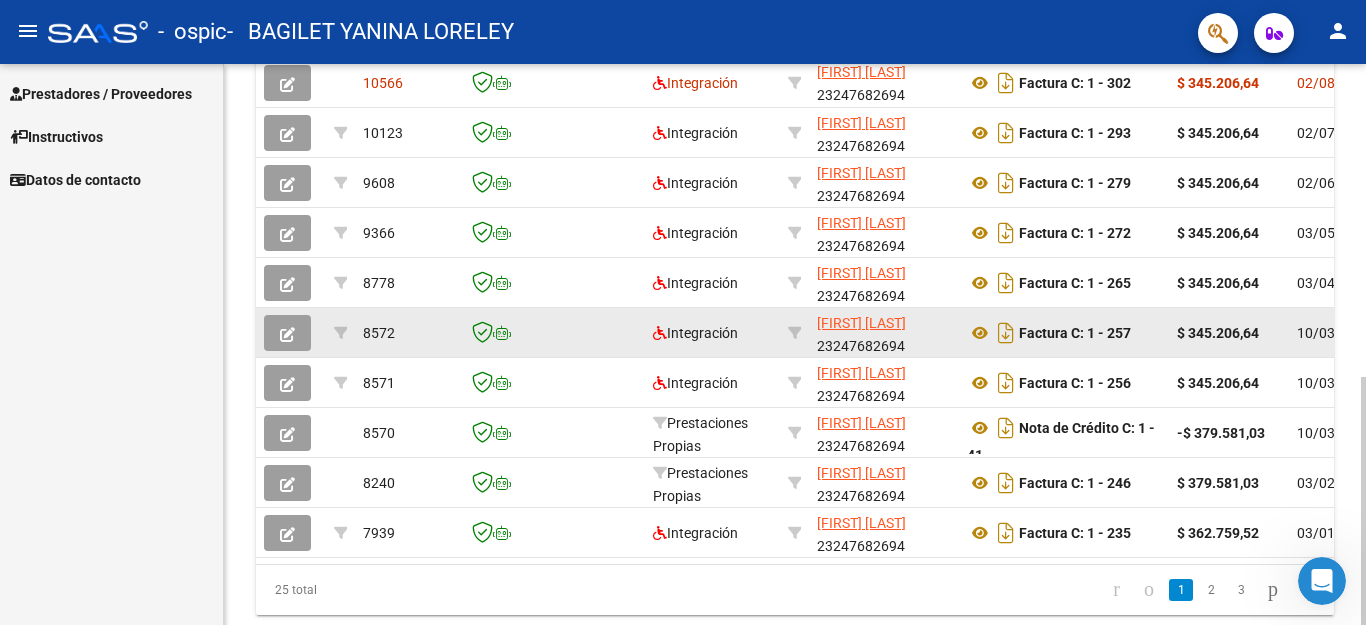 scroll, scrollTop: 635, scrollLeft: 0, axis: vertical 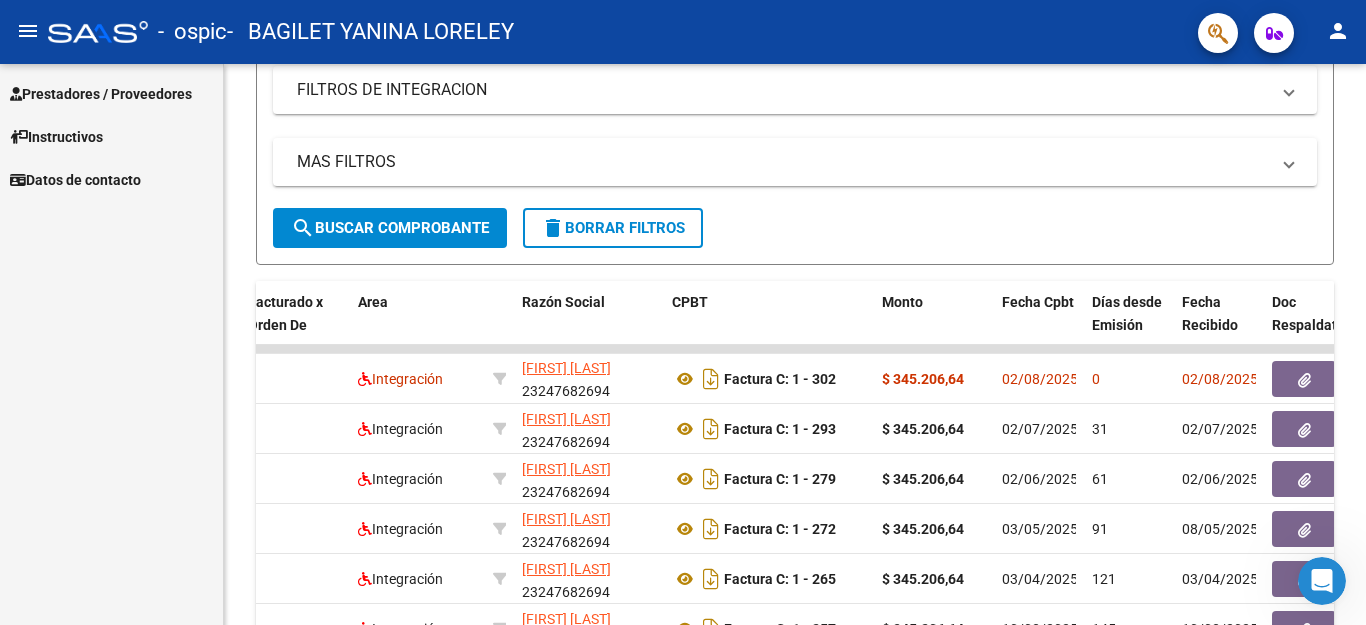 click 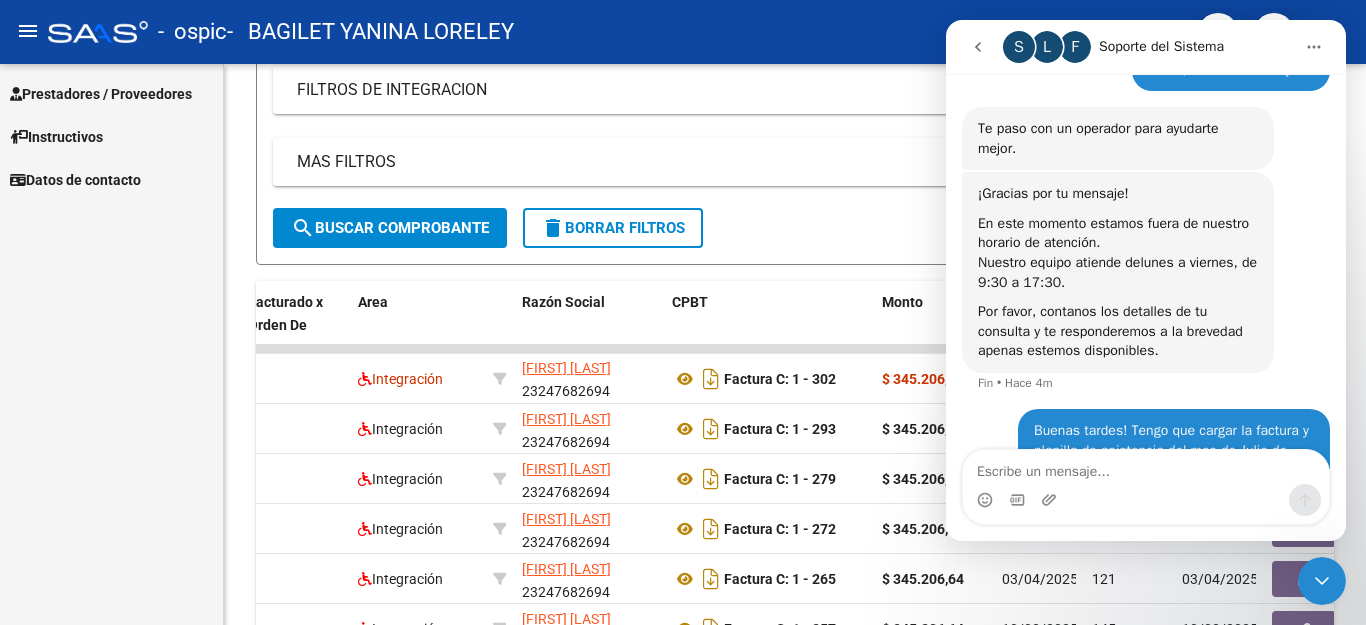 scroll, scrollTop: 1170, scrollLeft: 0, axis: vertical 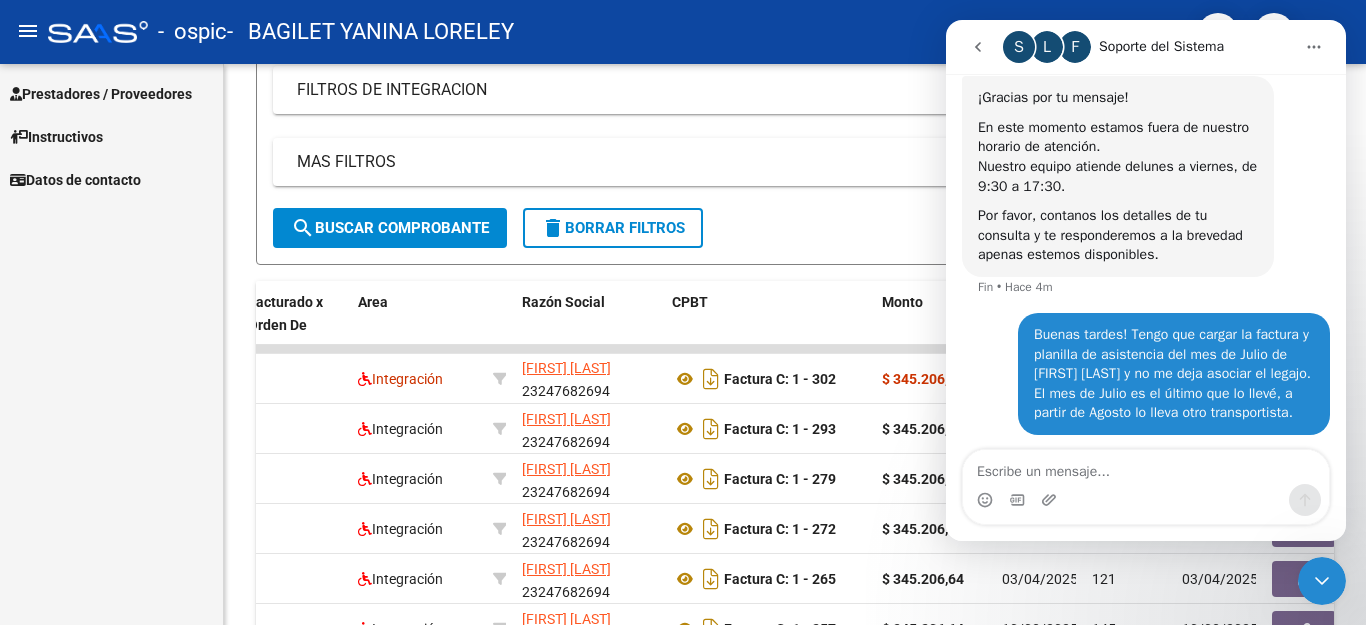 click at bounding box center (1146, 467) 